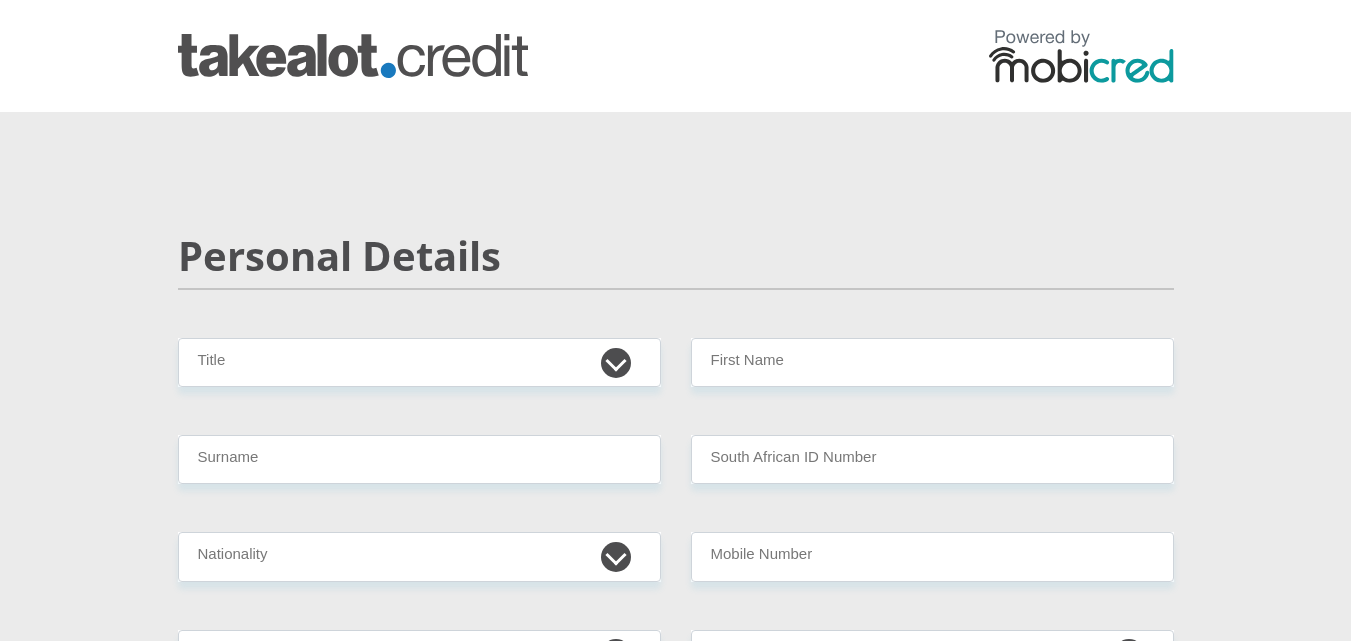 scroll, scrollTop: 0, scrollLeft: 0, axis: both 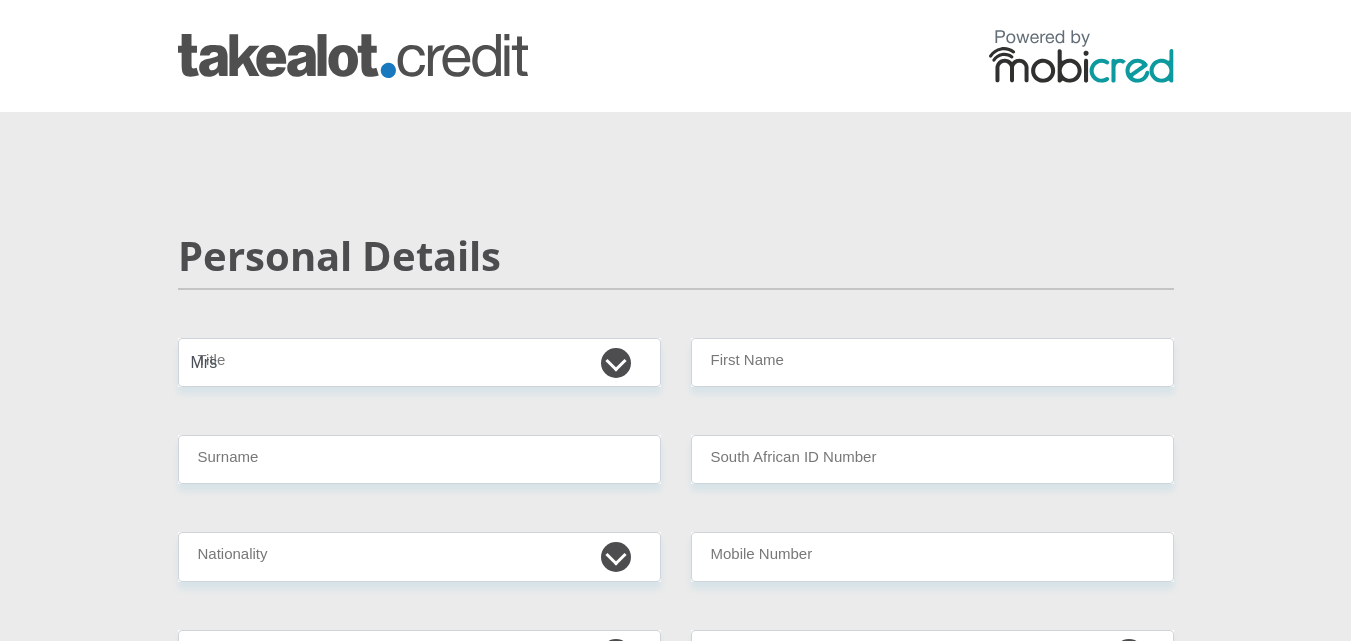 click on "Mr
Ms
Mrs
Dr
Other" at bounding box center (419, 362) 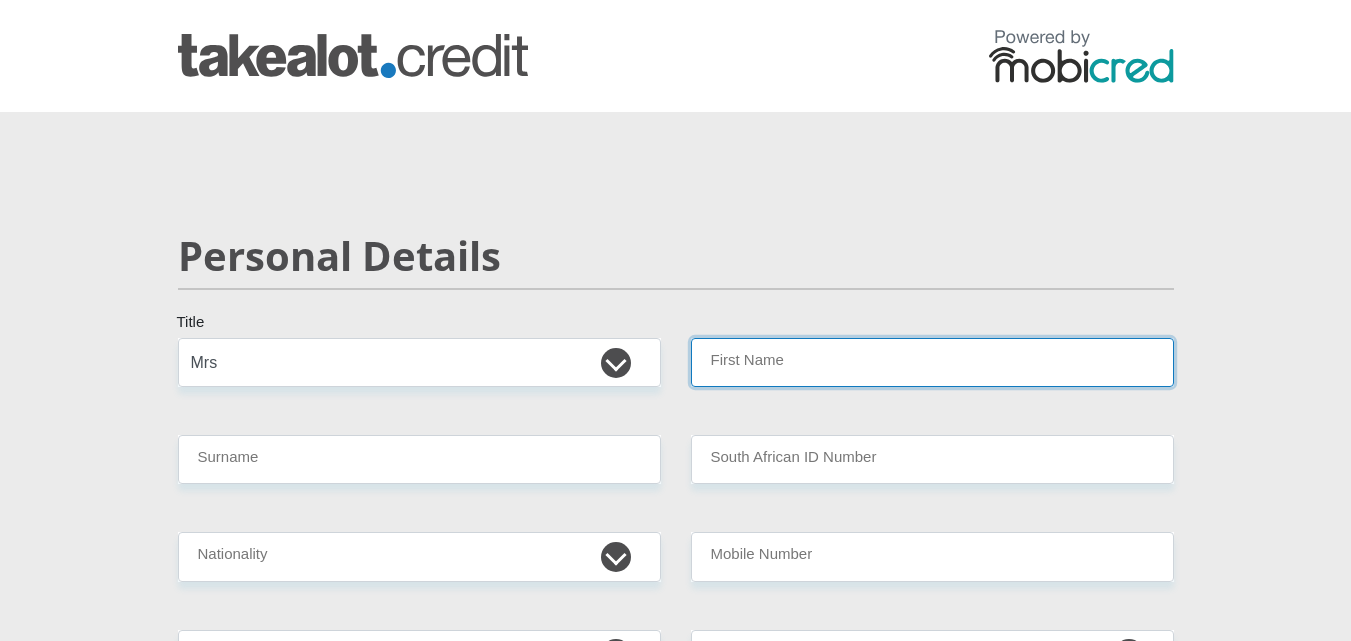 click on "First Name" at bounding box center (932, 362) 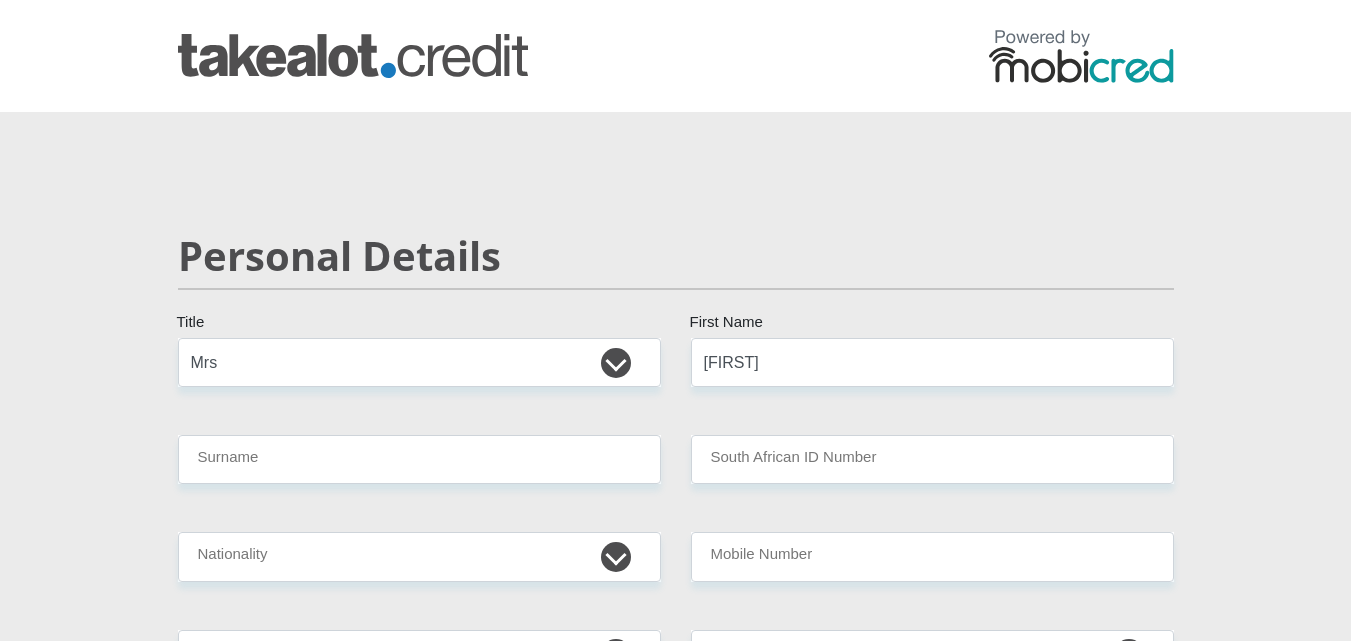 click on "[TITLE] [FIRST] [COUNTRY_LIST]" at bounding box center (676, 3178) 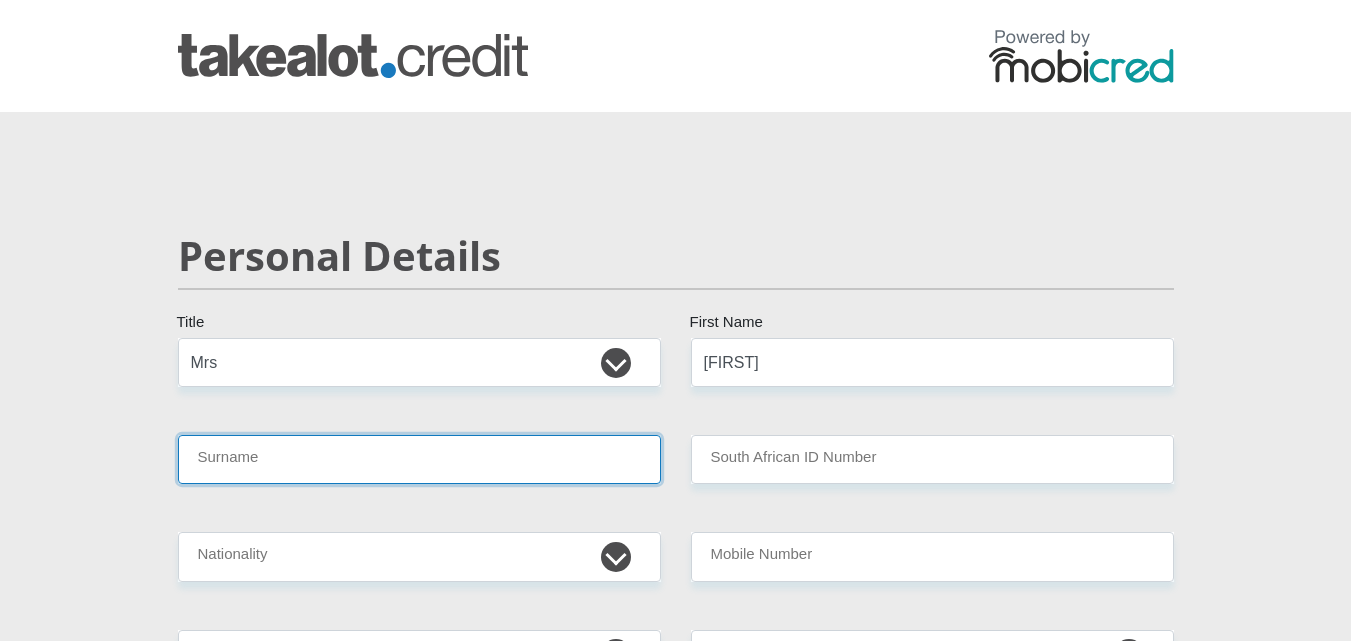 click on "Surname" at bounding box center [419, 459] 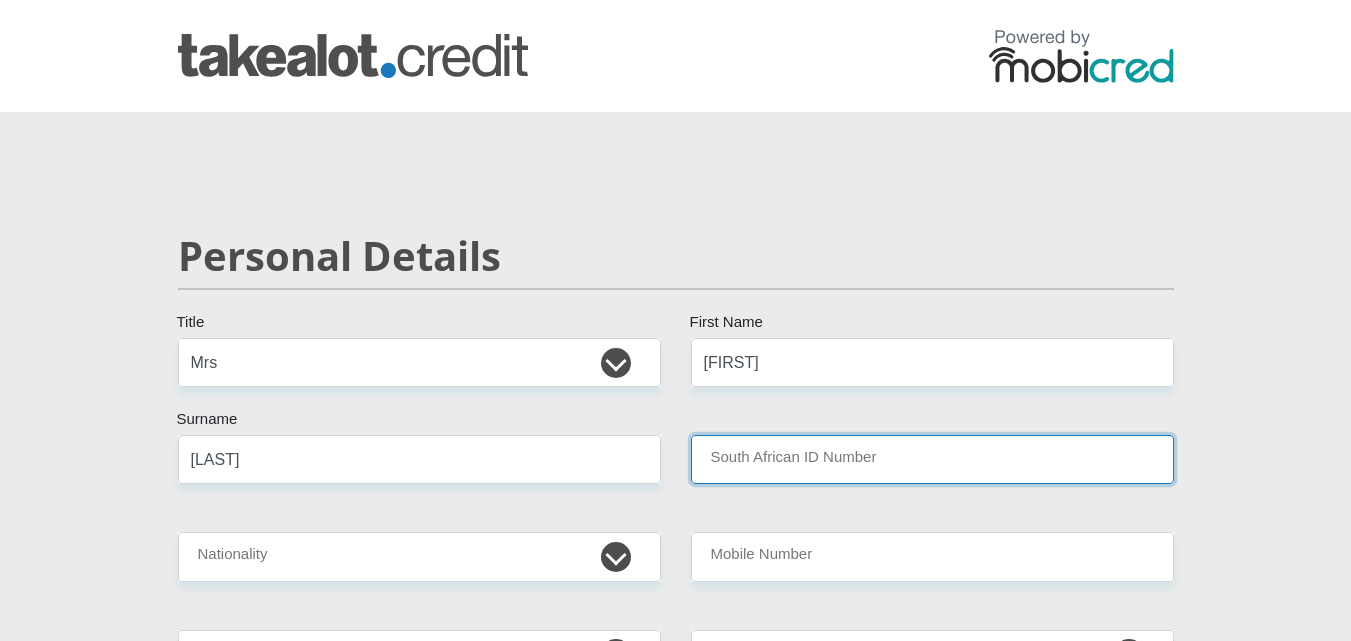 click on "South African ID Number" at bounding box center [932, 459] 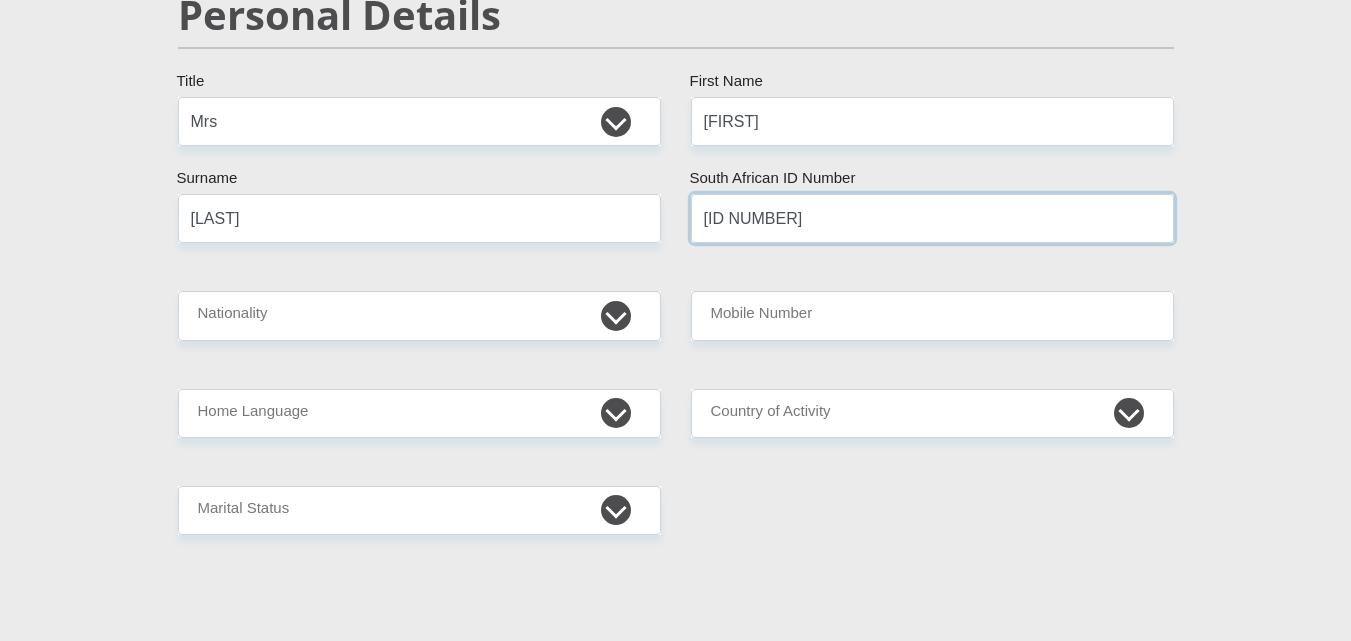scroll, scrollTop: 400, scrollLeft: 0, axis: vertical 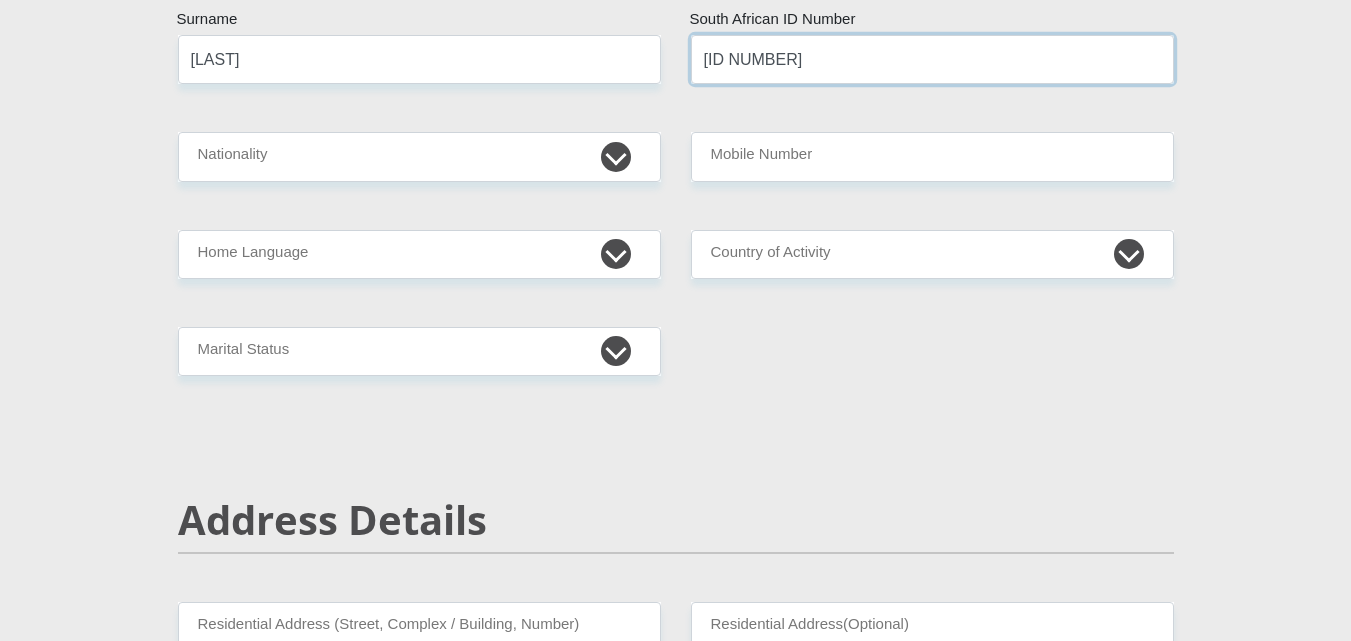 type on "[ID NUMBER]" 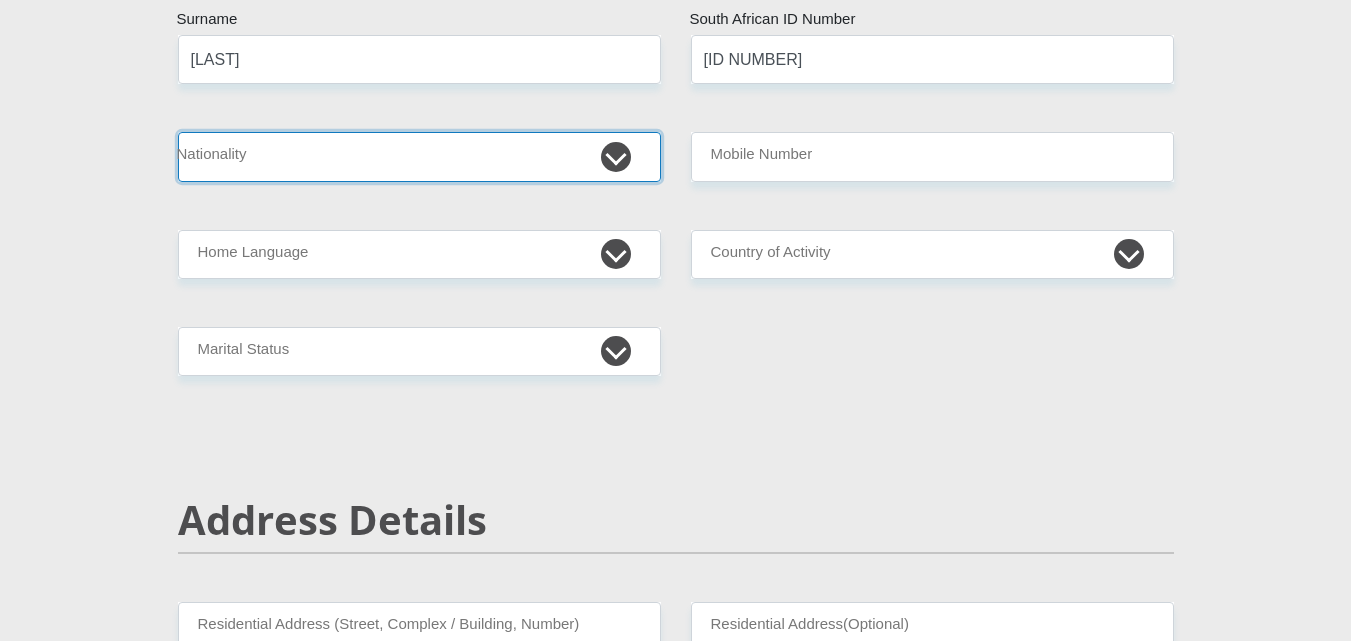 click on "South Africa
Afghanistan
Aland Islands
Albania
Algeria
America Samoa
American Virgin Islands
Andorra
Angola
Anguilla
Antarctica
Antigua and Barbuda
Argentina
Armenia
Aruba
Ascension Island
Australia
Austria
Azerbaijan
Bahamas
Bahrain
Bangladesh
Barbados
Chad" at bounding box center [419, 156] 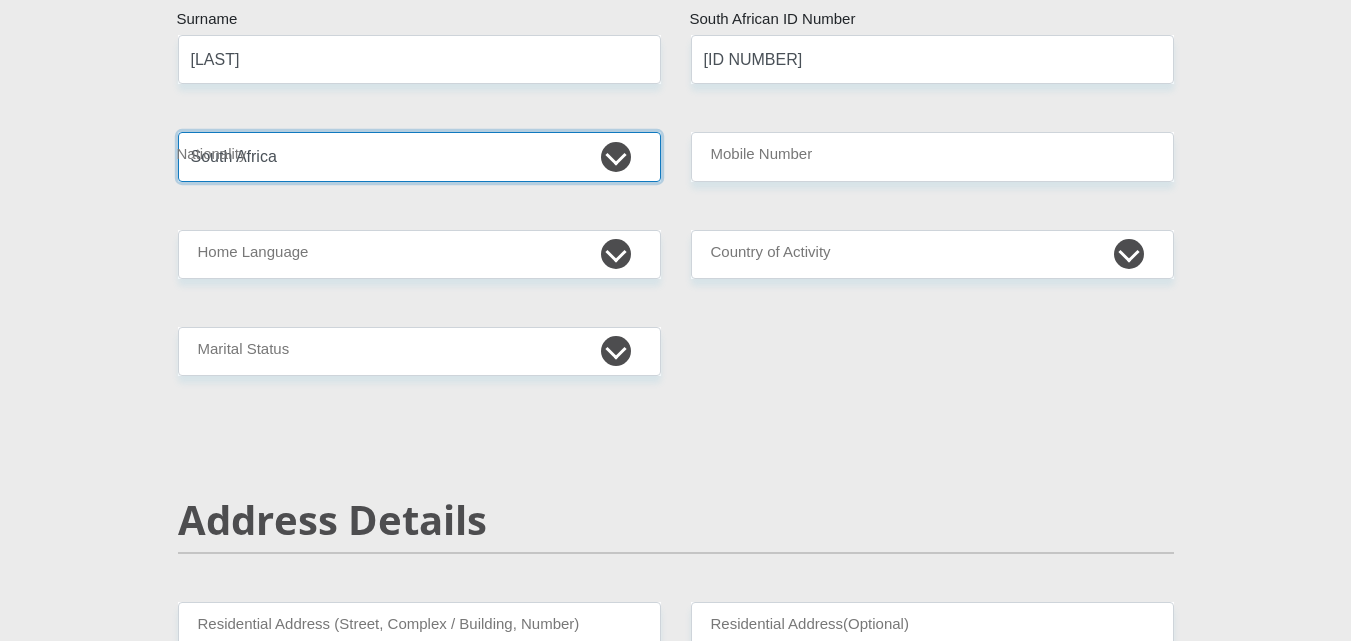 click on "South Africa
Afghanistan
Aland Islands
Albania
Algeria
America Samoa
American Virgin Islands
Andorra
Angola
Anguilla
Antarctica
Antigua and Barbuda
Argentina
Armenia
Aruba
Ascension Island
Australia
Austria
Azerbaijan
Bahamas
Bahrain
Bangladesh
Barbados
Chad" at bounding box center (419, 156) 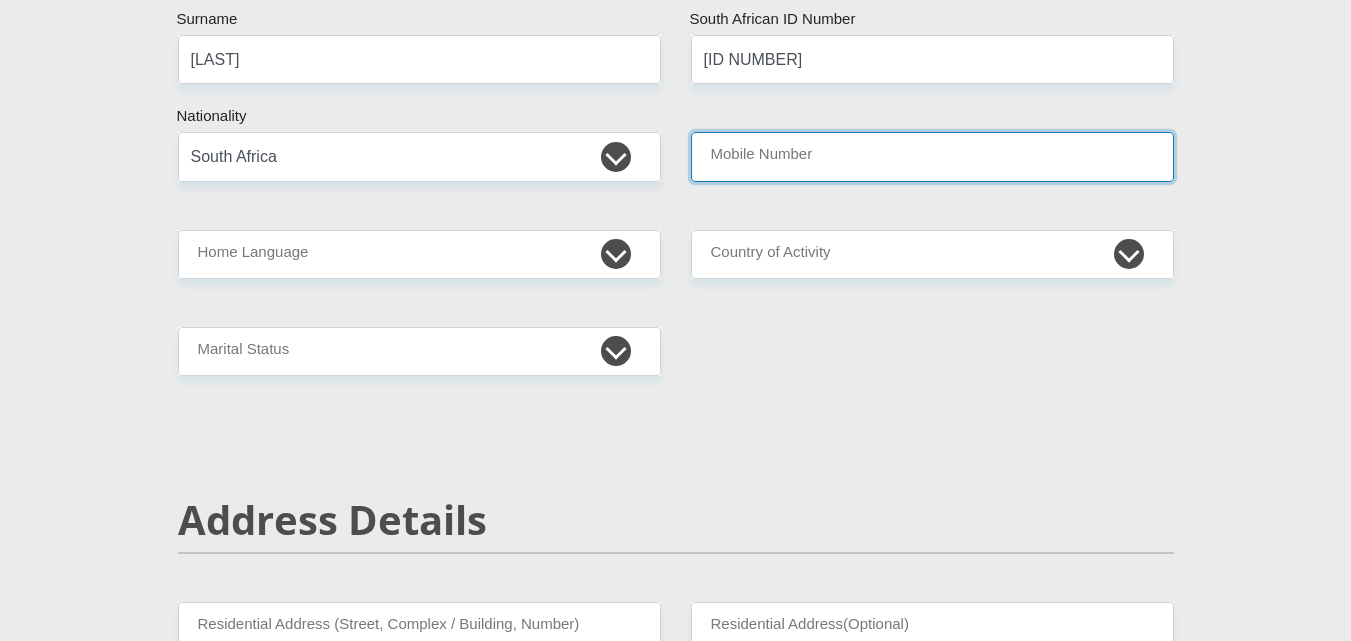 click on "Mobile Number" at bounding box center (932, 156) 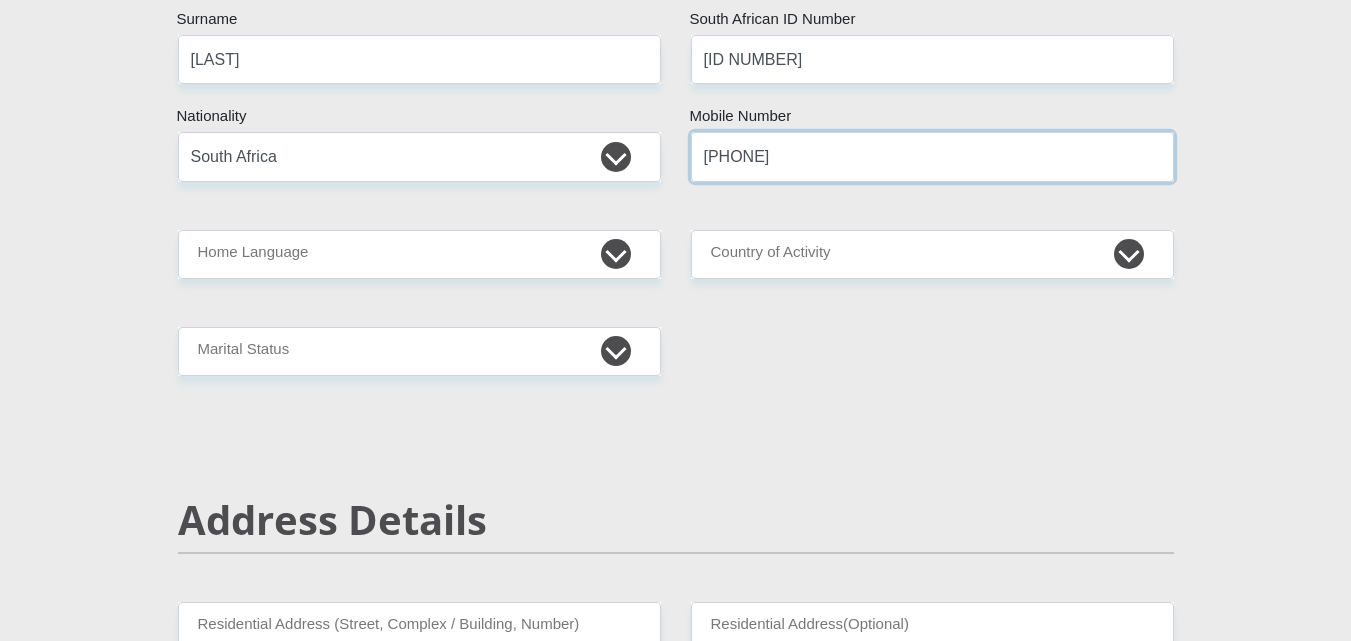 type on "[PHONE]" 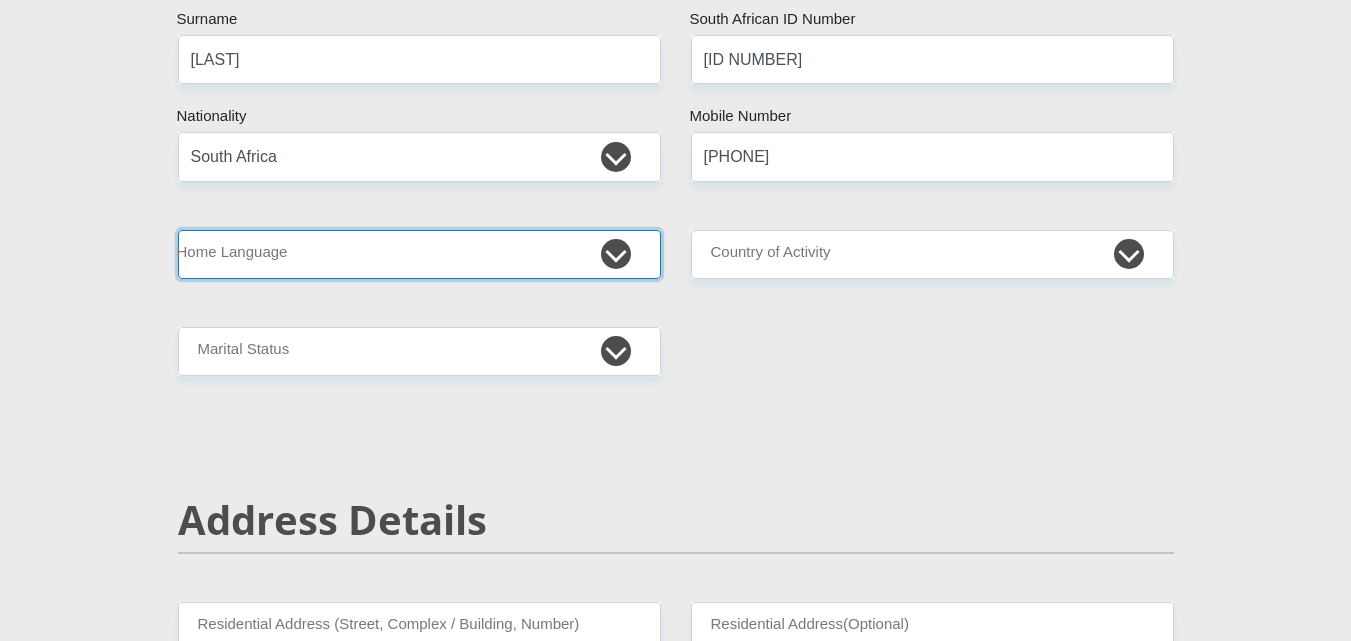 click on "Afrikaans
English
Sepedi
South Ndebele
Southern Sotho
Swati
Tsonga
Tswana
Venda
Xhosa
Zulu
Other" at bounding box center (419, 254) 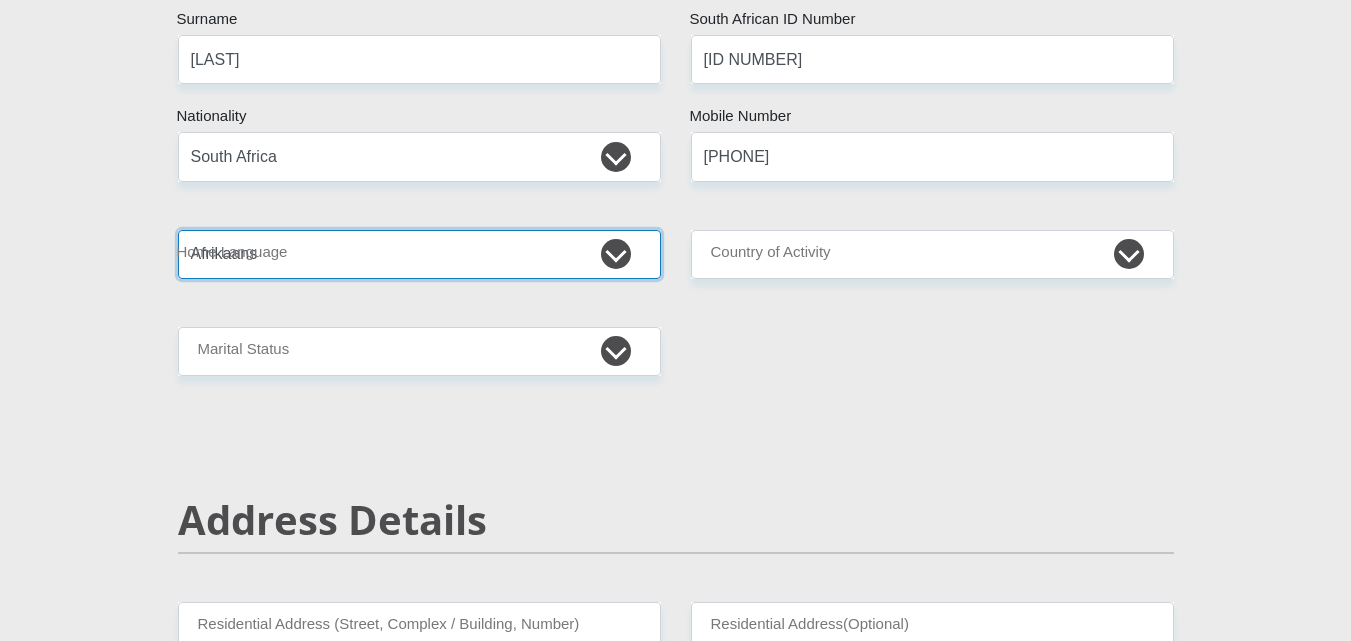 click on "Afrikaans
English
Sepedi
South Ndebele
Southern Sotho
Swati
Tsonga
Tswana
Venda
Xhosa
Zulu
Other" at bounding box center [419, 254] 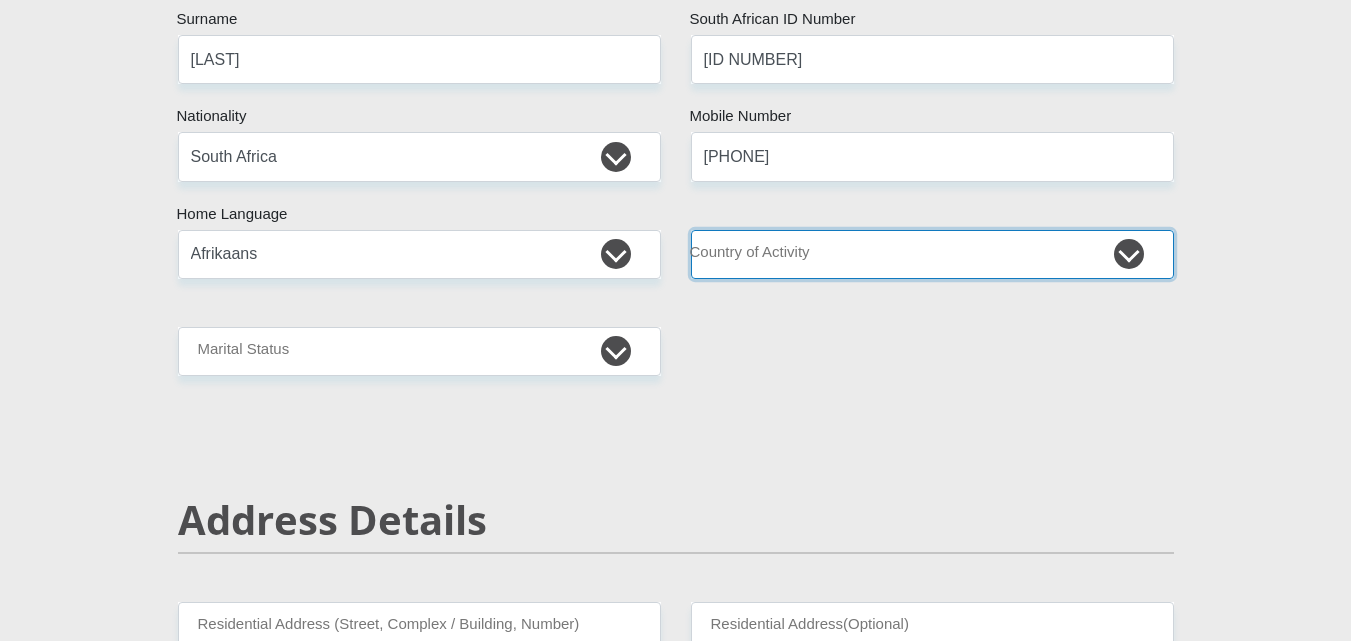 click on "South Africa
Afghanistan
Aland Islands
Albania
Algeria
America Samoa
American Virgin Islands
Andorra
Angola
Anguilla
Antarctica
Antigua and Barbuda
Argentina
Armenia
Aruba
Ascension Island
Australia
Austria
Azerbaijan
Chad" at bounding box center [932, 254] 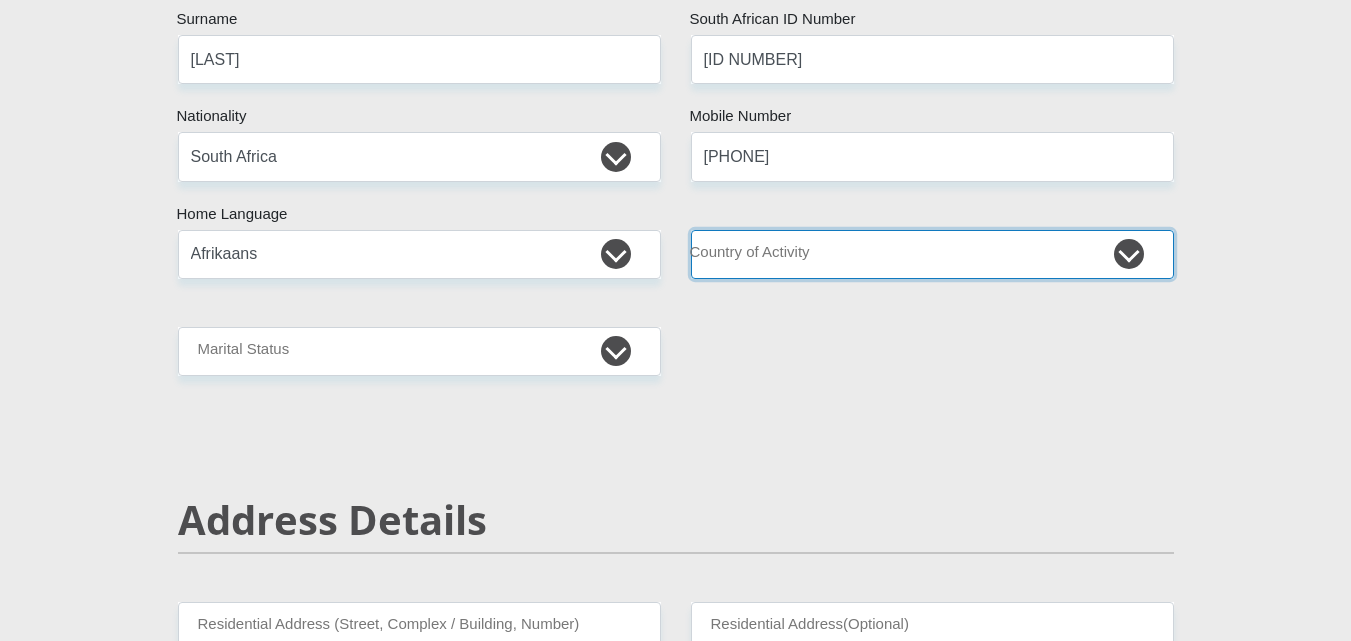 select on "ZAF" 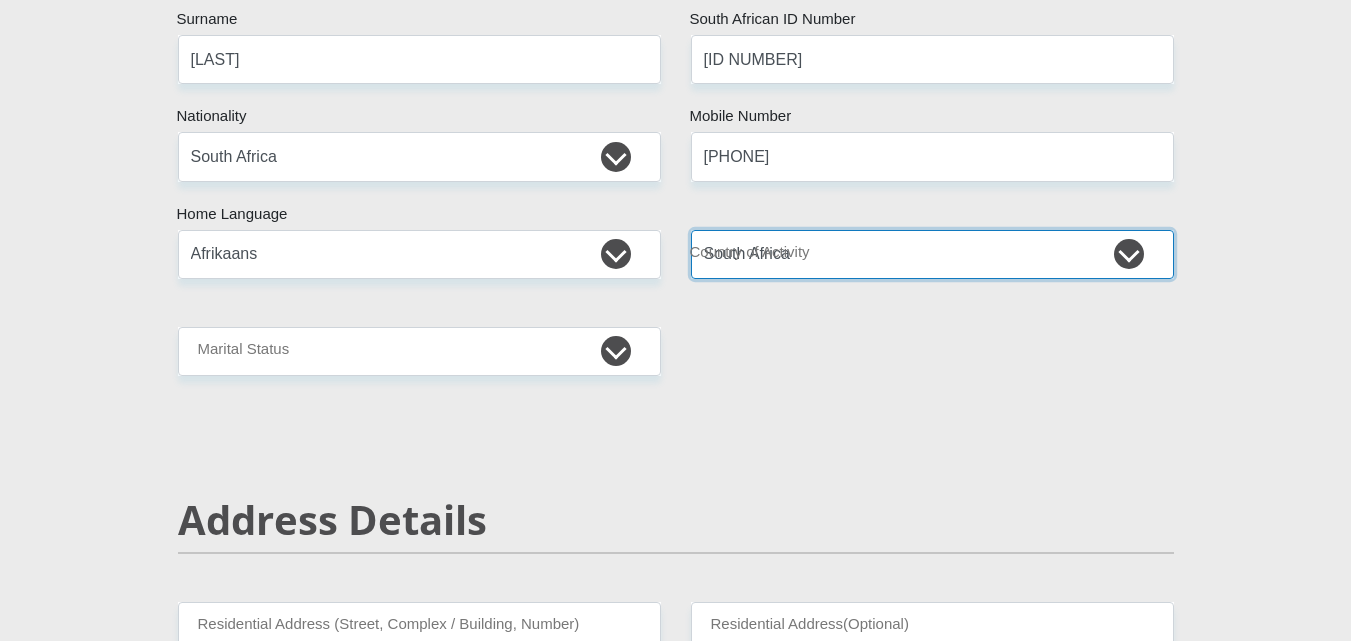 click on "South Africa
Afghanistan
Aland Islands
Albania
Algeria
America Samoa
American Virgin Islands
Andorra
Angola
Anguilla
Antarctica
Antigua and Barbuda
Argentina
Armenia
Aruba
Ascension Island
Australia
Austria
Azerbaijan
Chad" at bounding box center [932, 254] 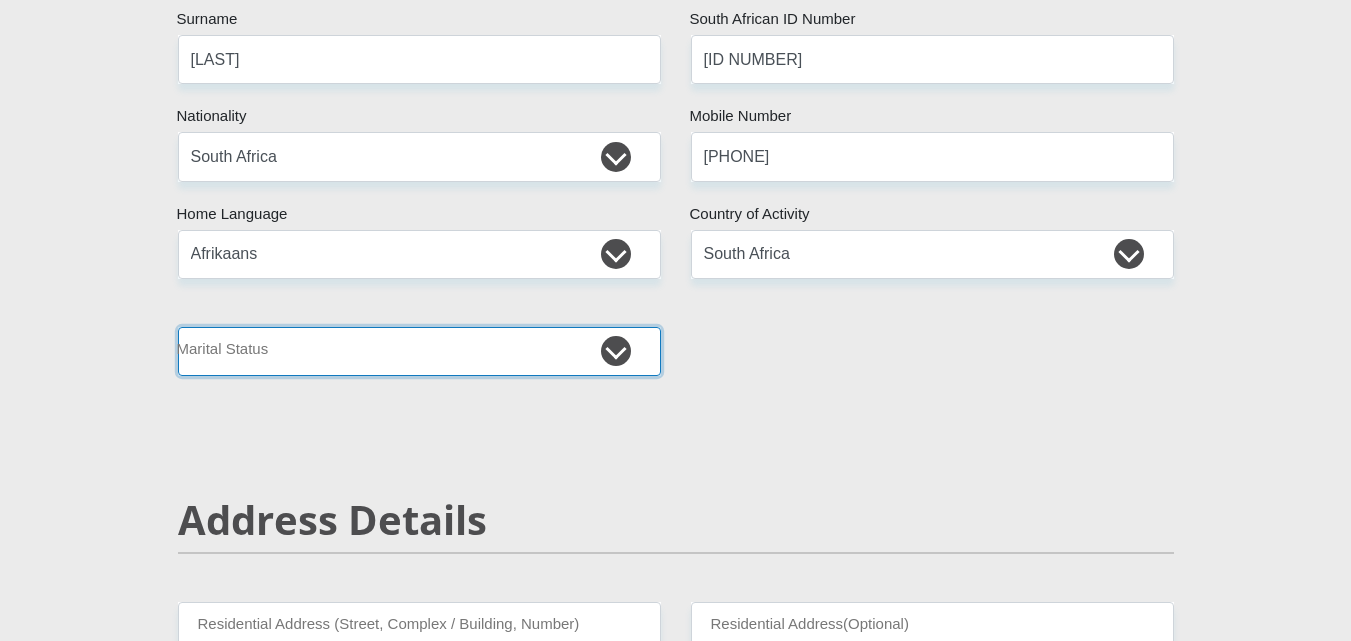 click on "Married ANC
Single
Divorced
Widowed
Married COP or Customary Law" at bounding box center [419, 351] 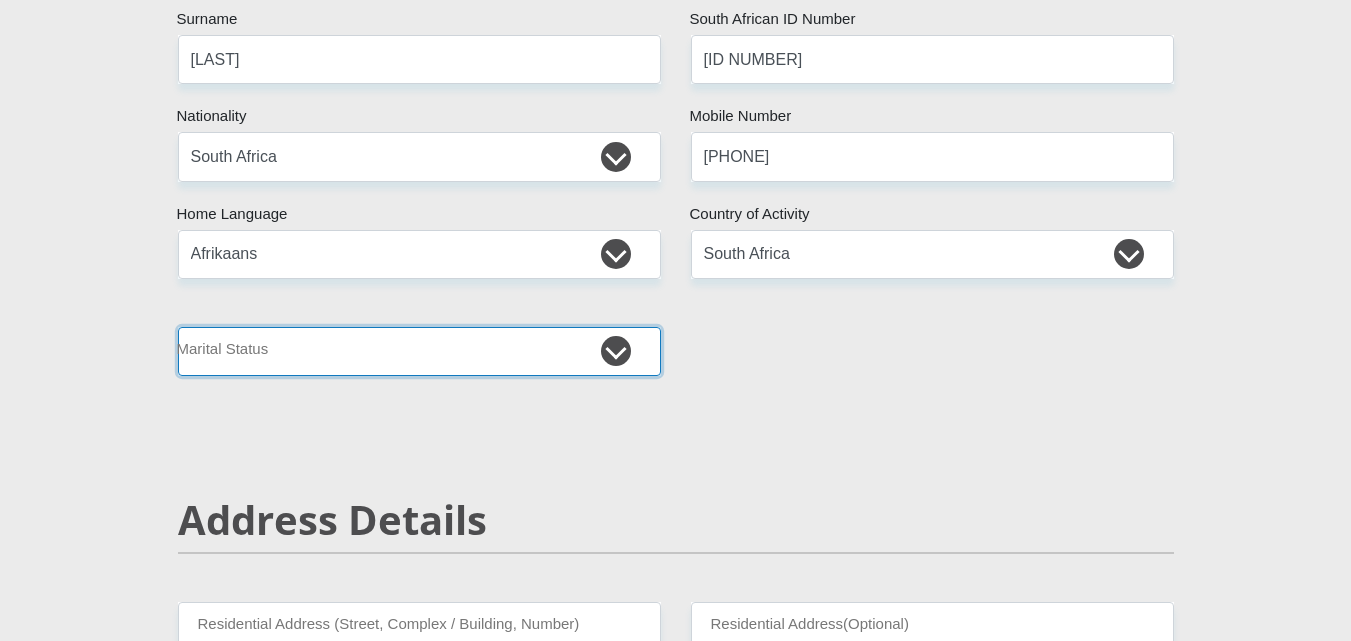 select on "1" 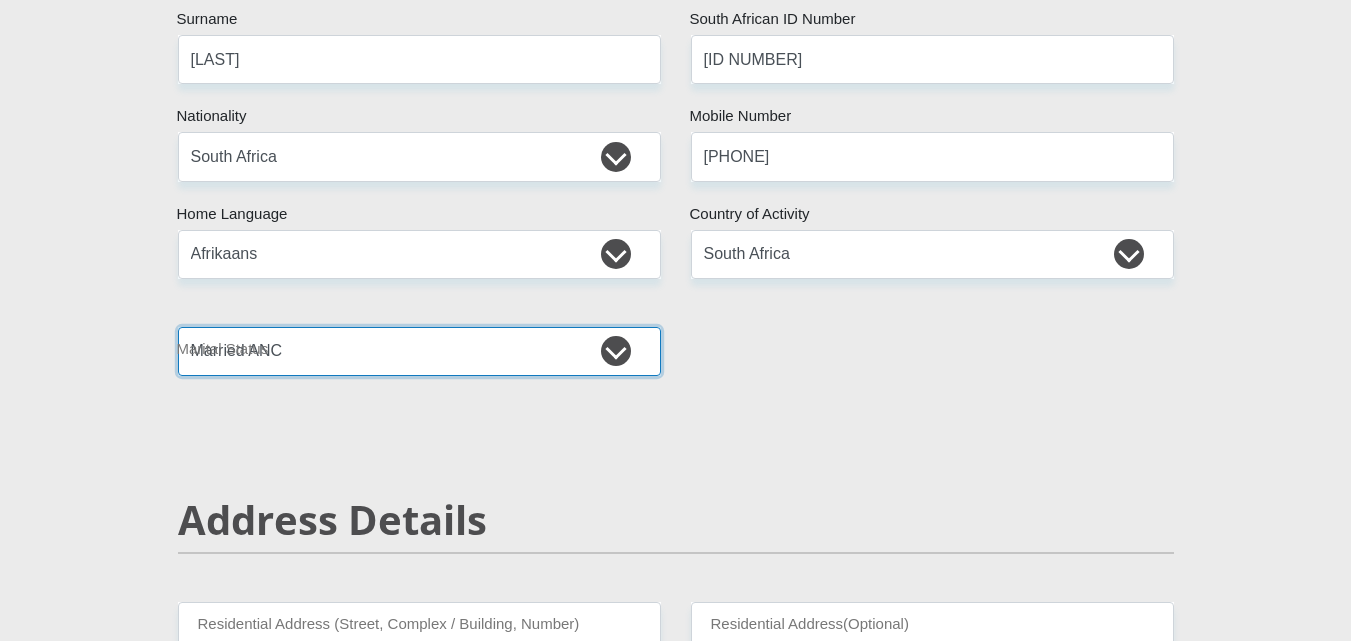 click on "Married ANC
Single
Divorced
Widowed
Married COP or Customary Law" at bounding box center [419, 351] 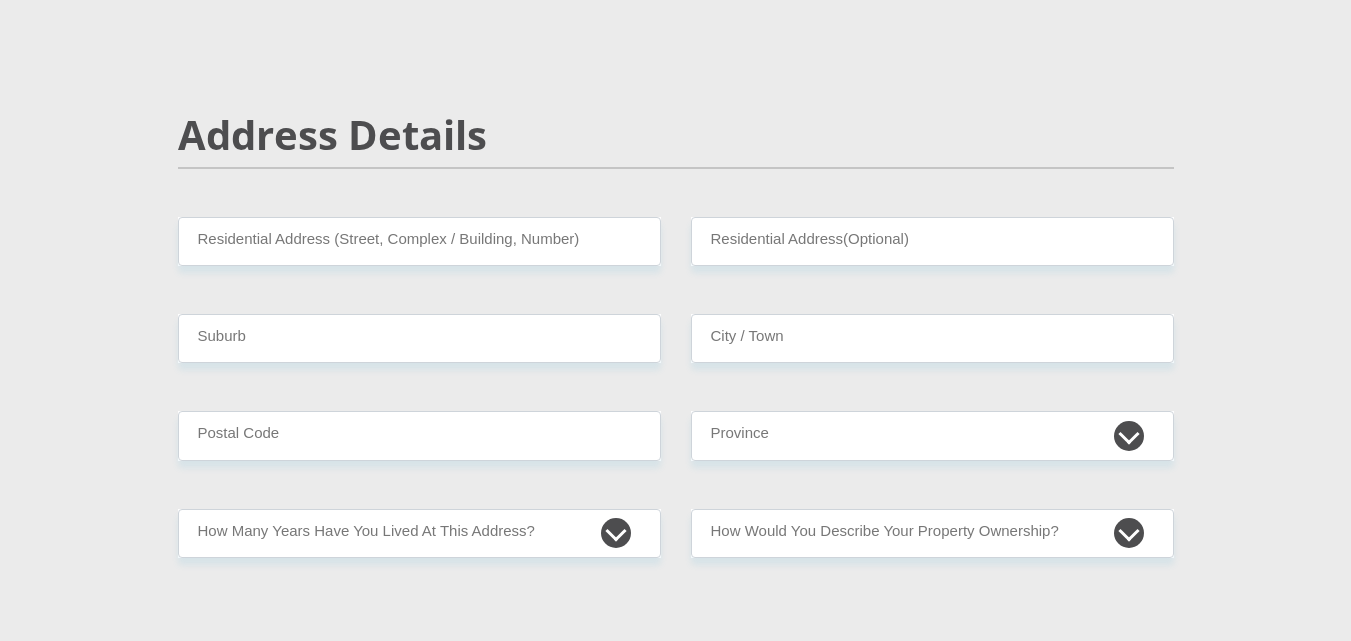 scroll, scrollTop: 800, scrollLeft: 0, axis: vertical 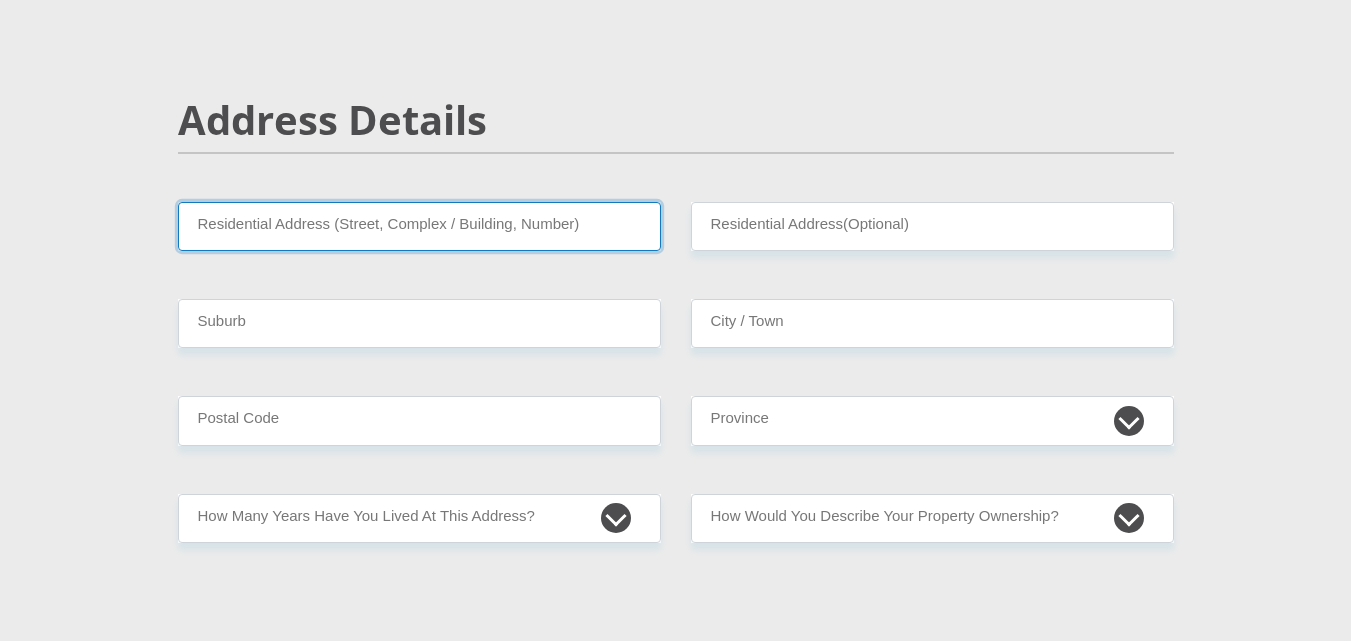 click on "Residential Address (Street, Complex / Building, Number)" at bounding box center [419, 226] 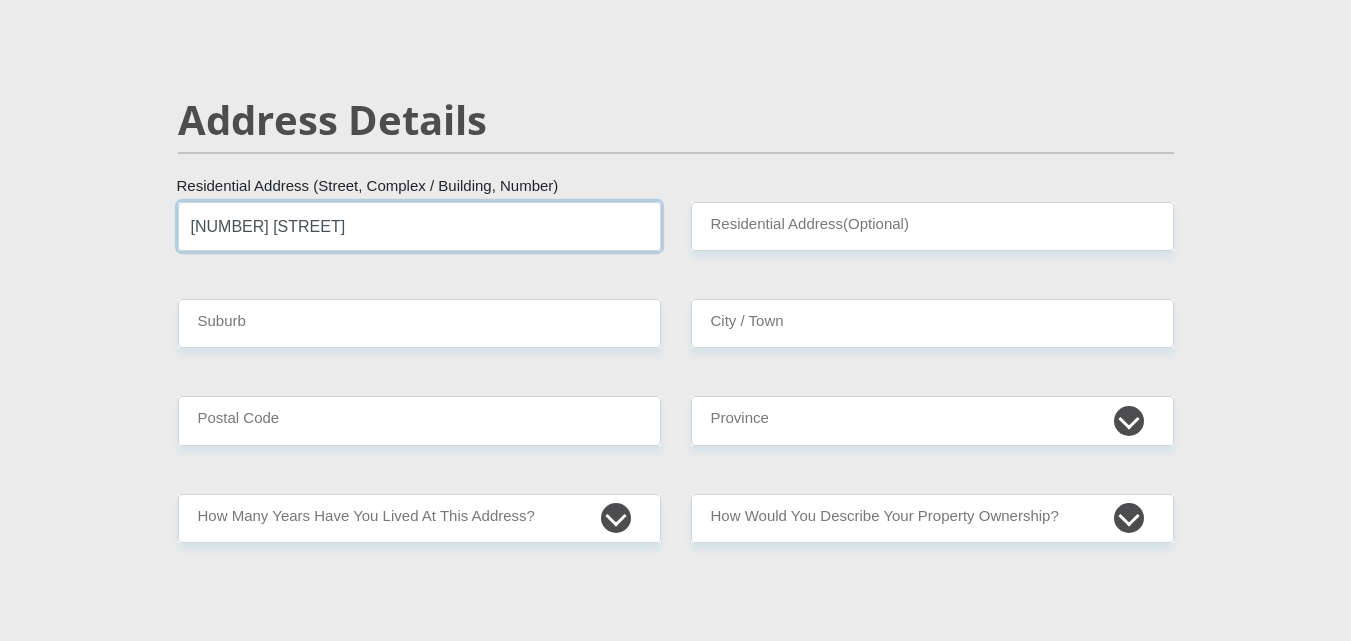 type on "[NUMBER] [STREET]" 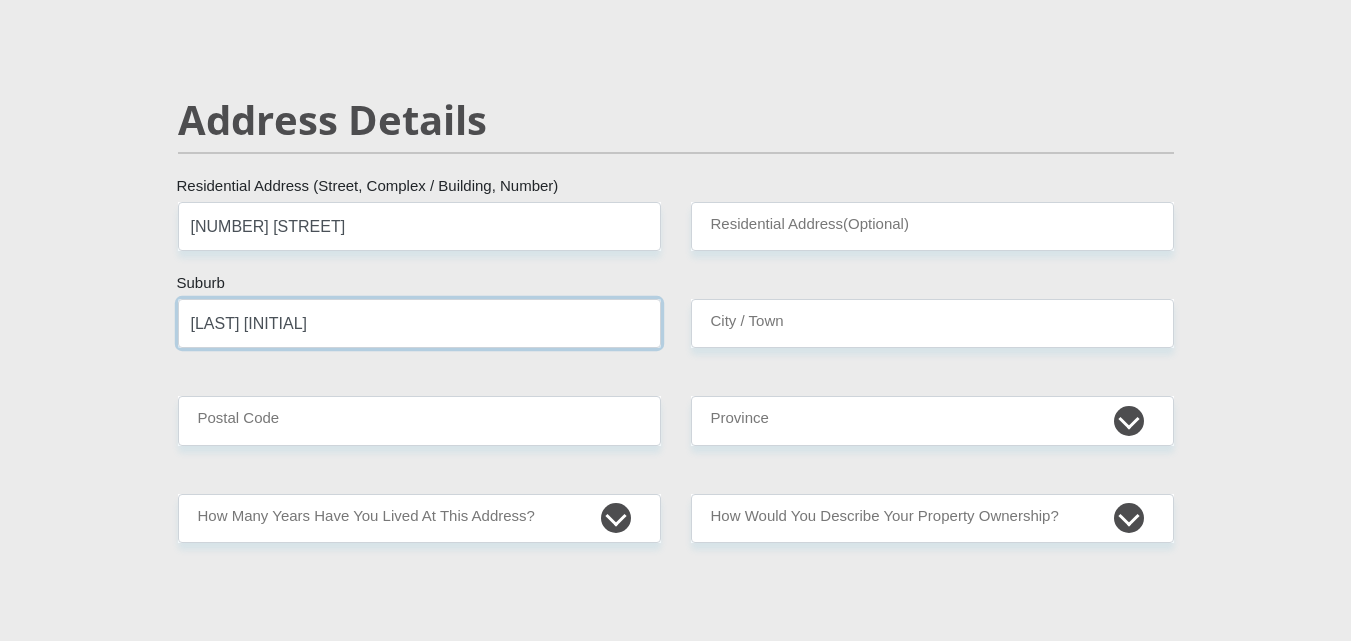 type on "[LAST] [INITIAL]" 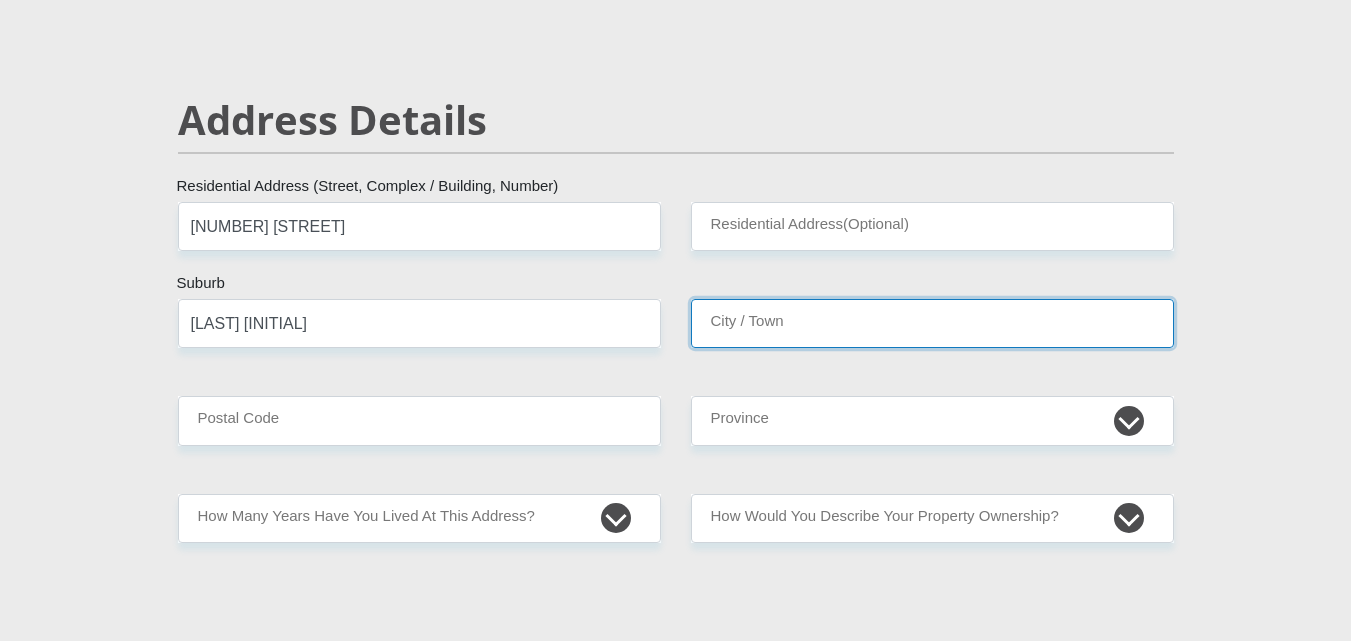 click on "City / Town" at bounding box center (932, 323) 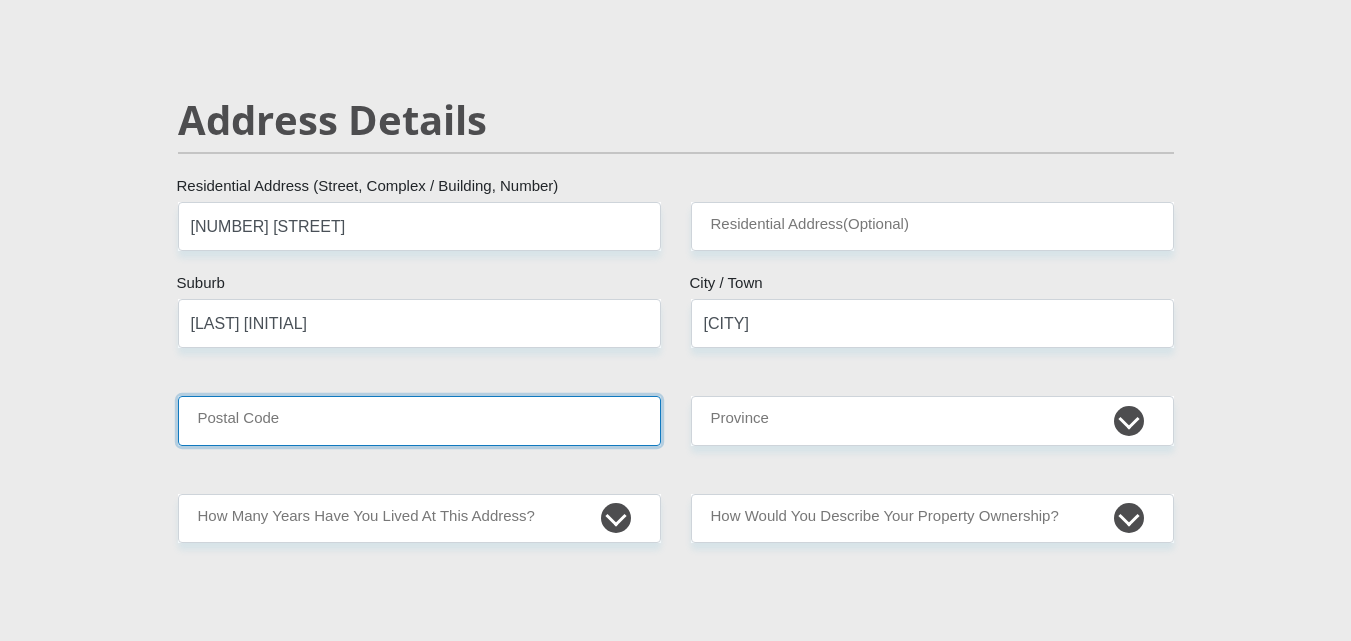 click on "Postal Code" at bounding box center [419, 420] 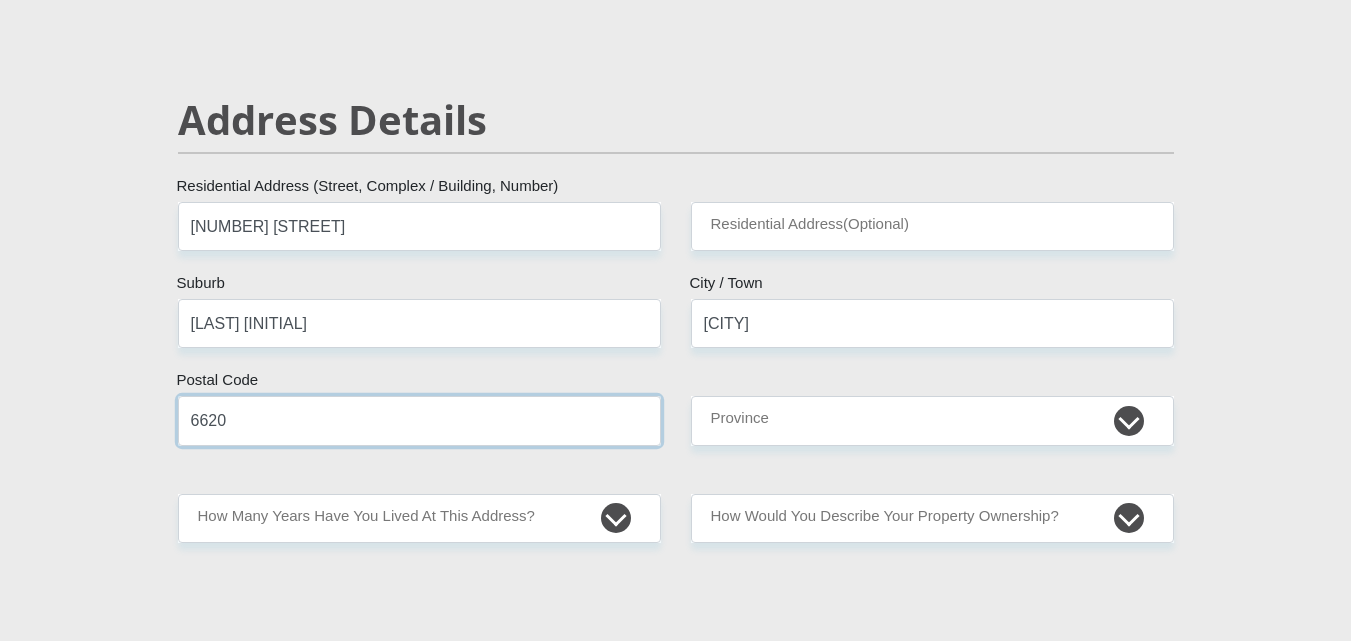 type on "6620" 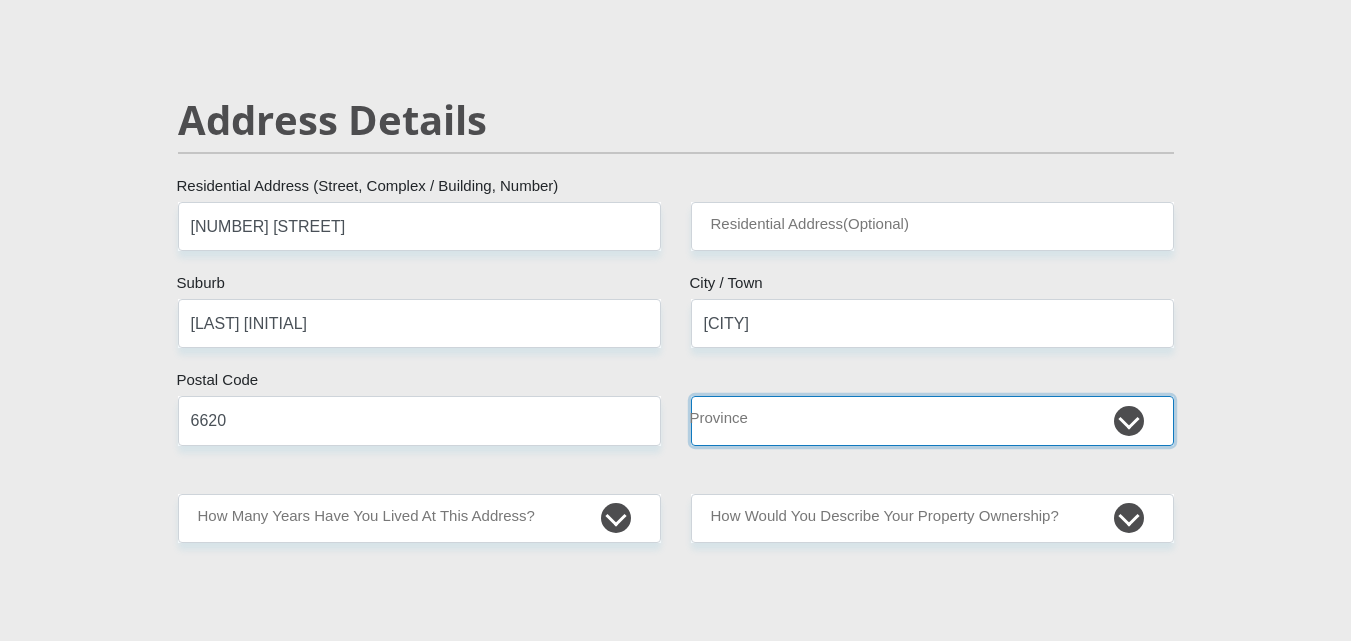 click on "Eastern Cape
Free State
Gauteng
KwaZulu-Natal
Limpopo
Mpumalanga
Northern Cape
North West
Western Cape" at bounding box center (932, 420) 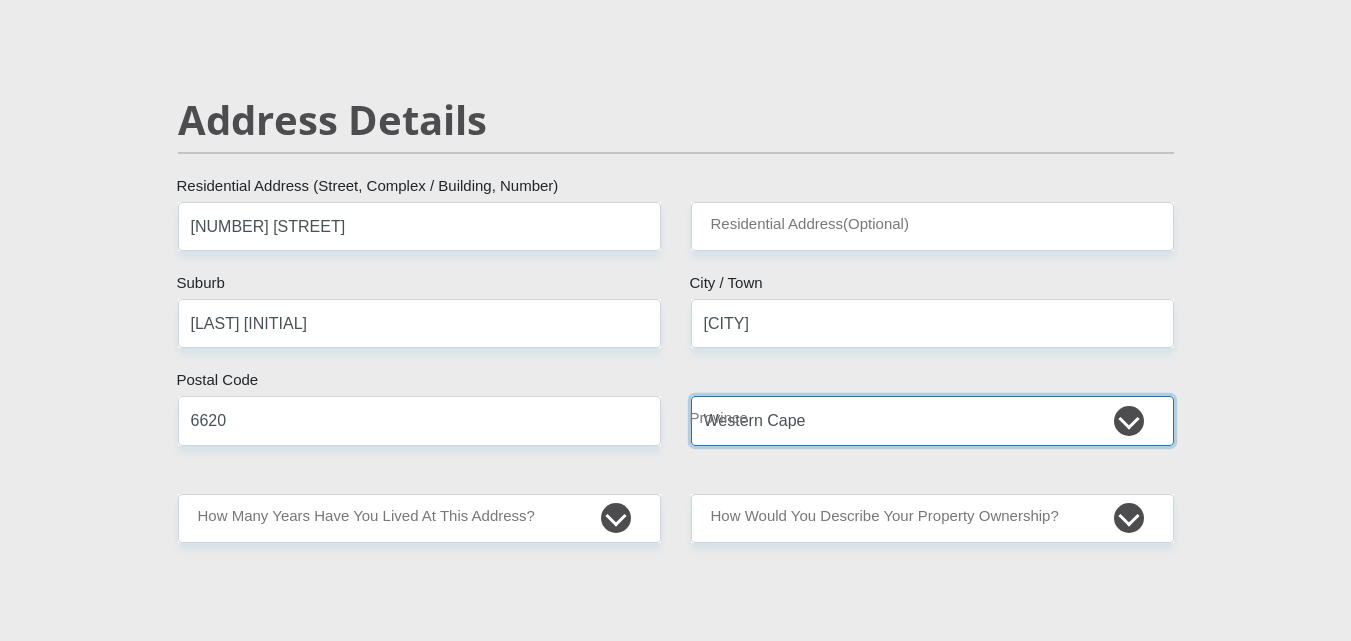 click on "Eastern Cape
Free State
Gauteng
KwaZulu-Natal
Limpopo
Mpumalanga
Northern Cape
North West
Western Cape" at bounding box center (932, 420) 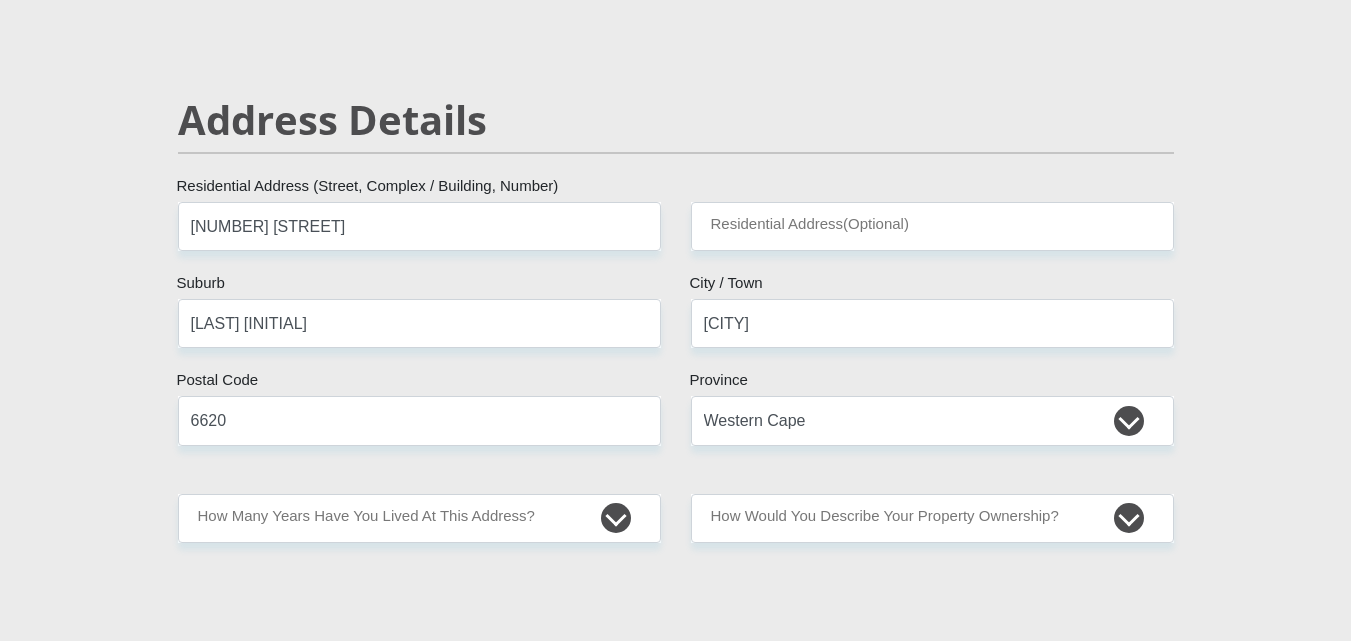 click on "[TITLE] [FIRST] [LAST] [ID NUMBER] [COUNTRY_LIST]" at bounding box center (676, 2378) 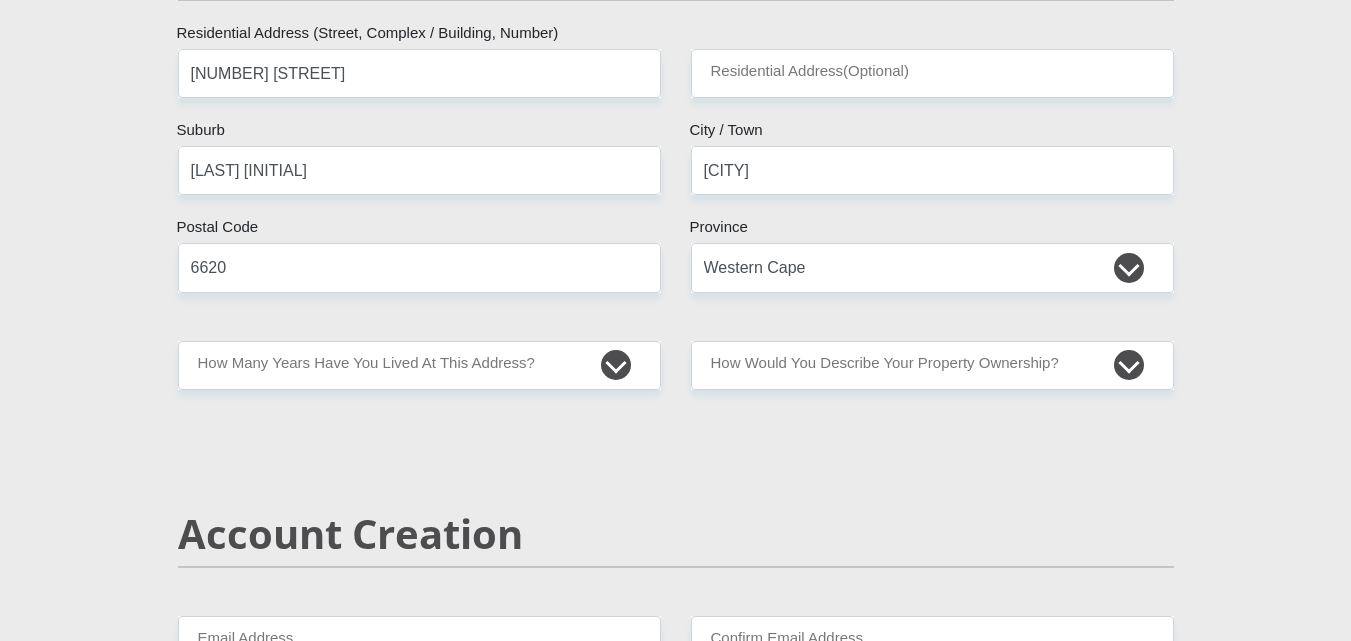 scroll, scrollTop: 1000, scrollLeft: 0, axis: vertical 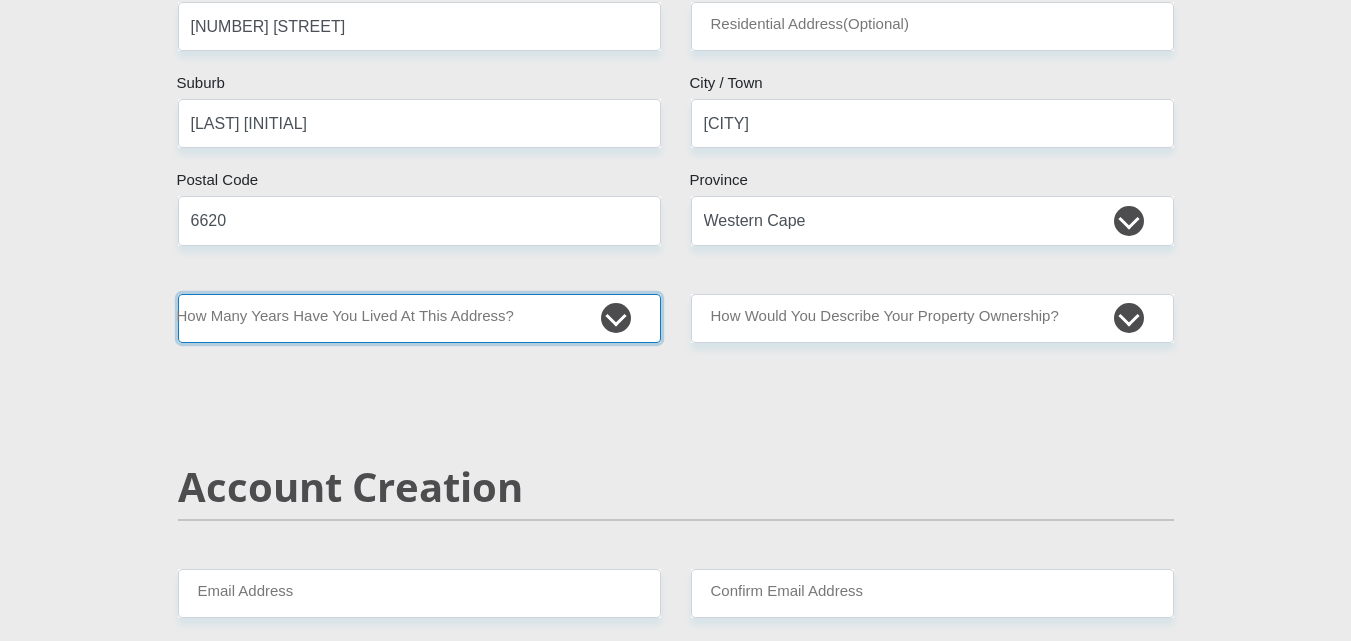 click on "less than 1 year
1-3 years
3-5 years
5+ years" at bounding box center [419, 318] 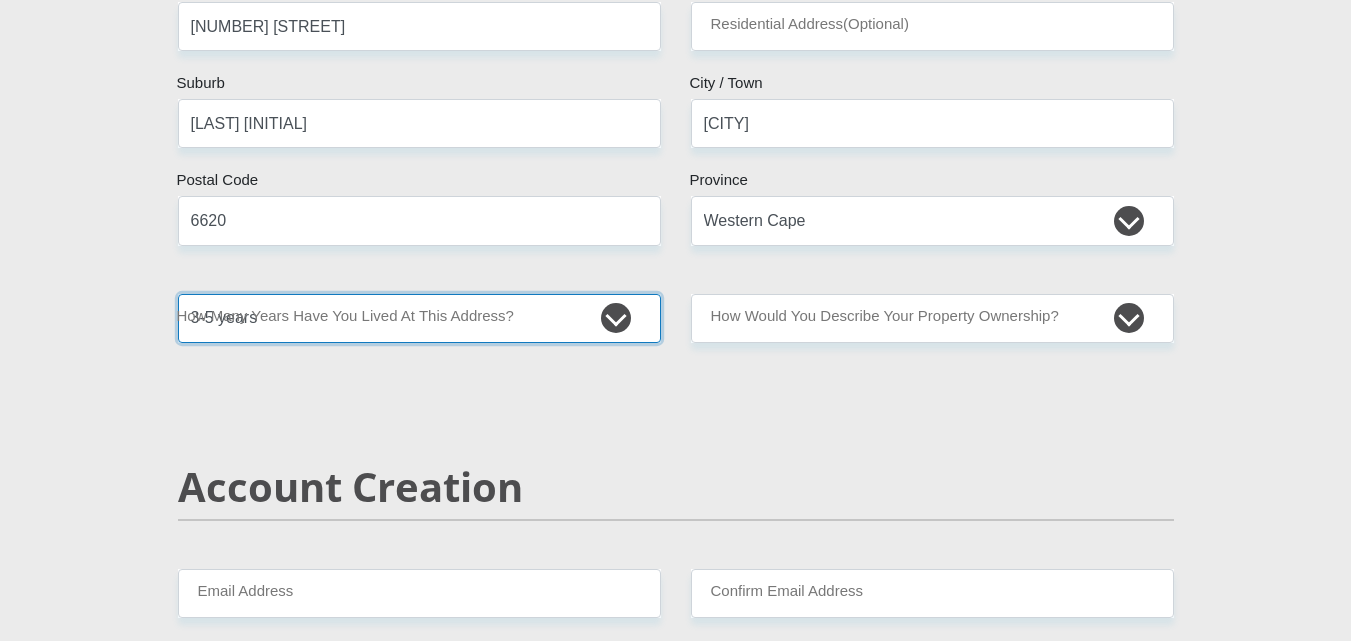 click on "less than 1 year
1-3 years
3-5 years
5+ years" at bounding box center (419, 318) 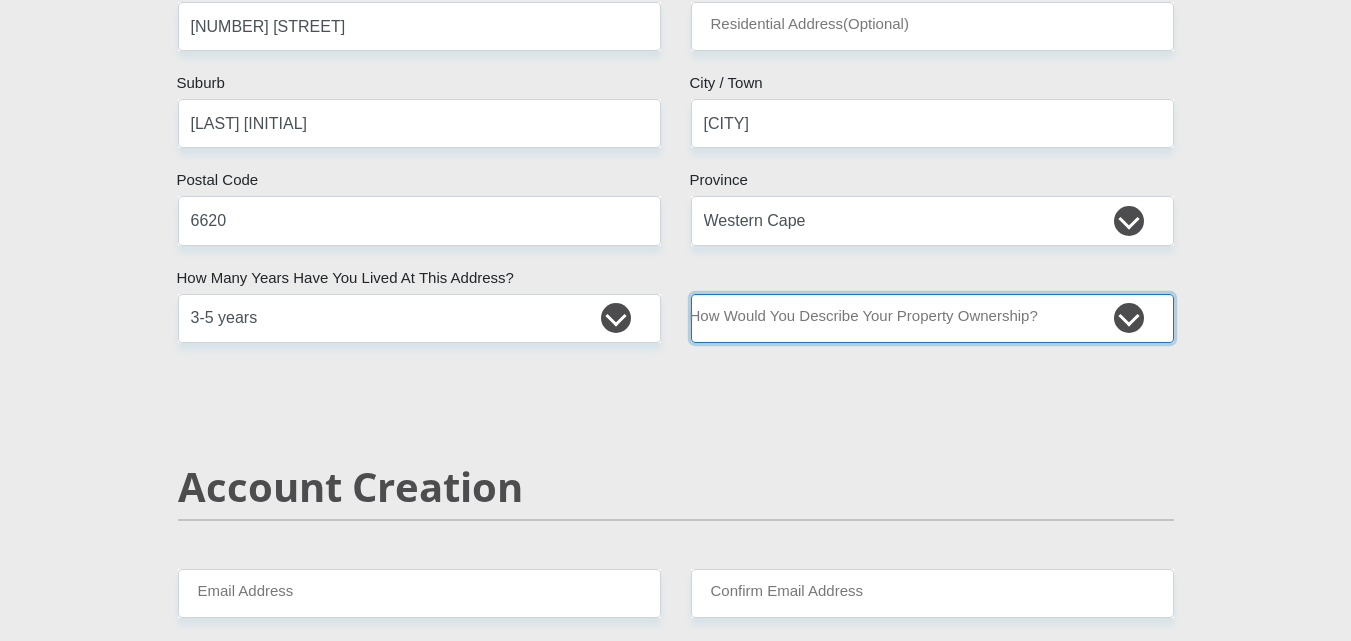 click on "Owned
Rented
Family Owned
Company Dwelling" at bounding box center [932, 318] 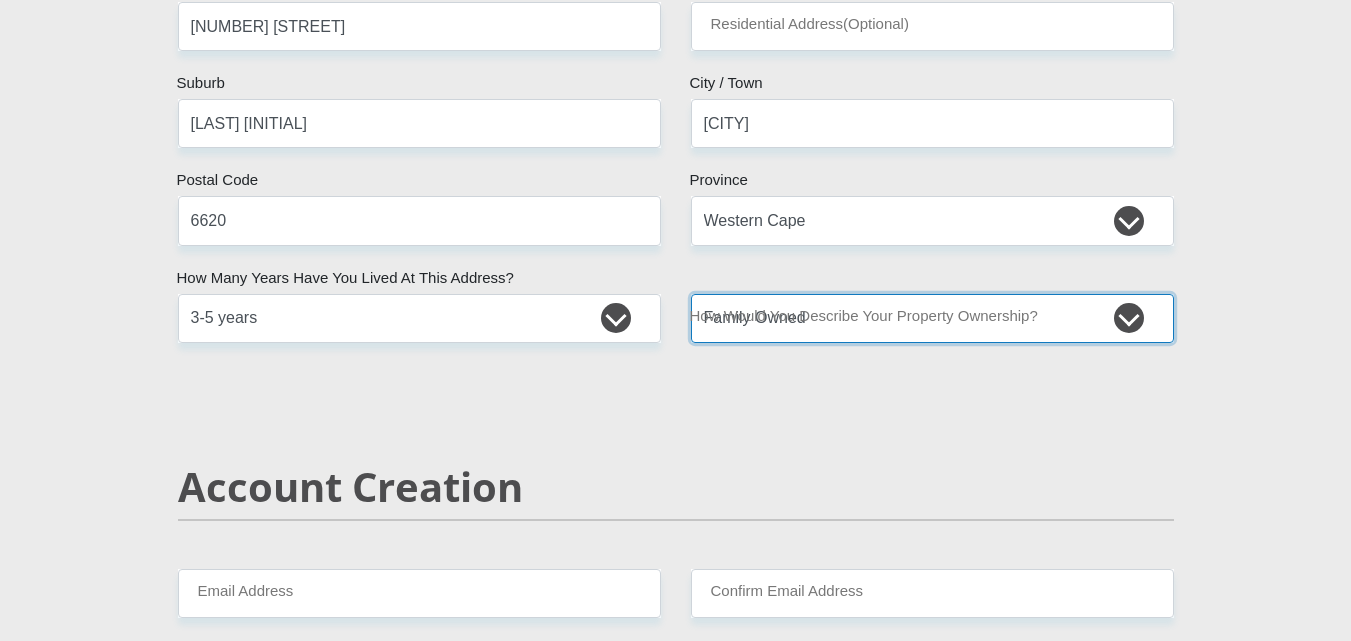 click on "Owned
Rented
Family Owned
Company Dwelling" at bounding box center [932, 318] 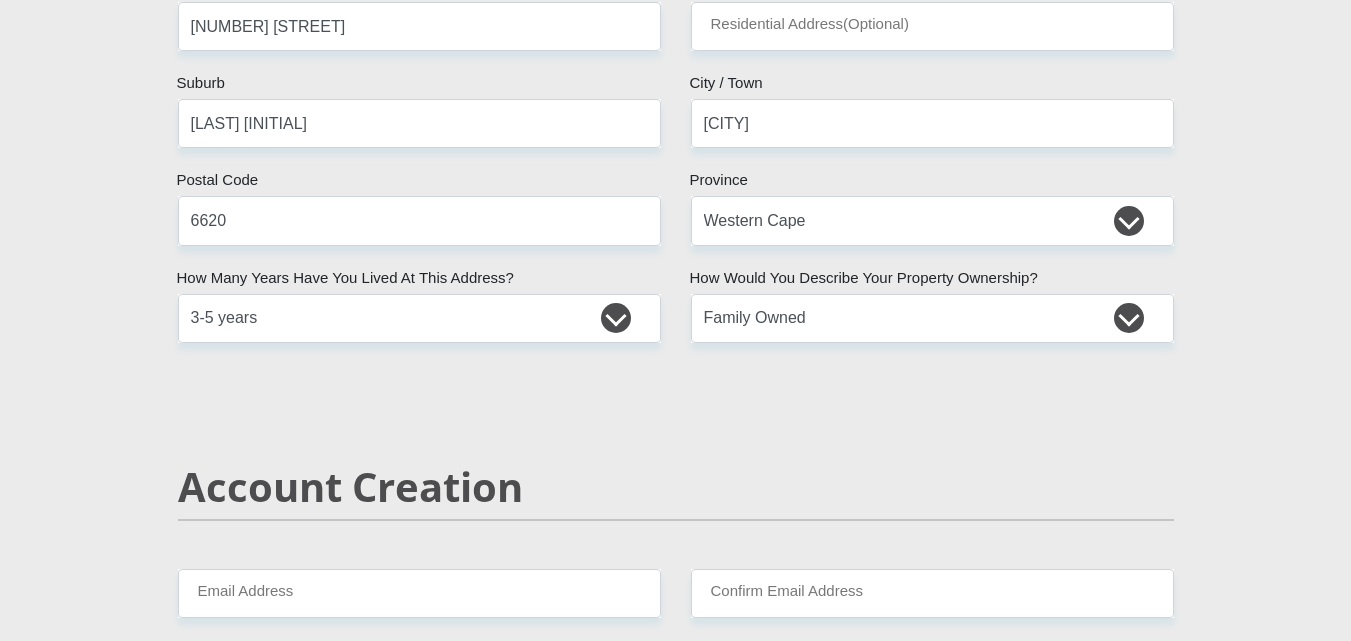 click on "[TITLE] [FIRST] [LAST] [ID NUMBER] [COUNTRY_LIST]" at bounding box center [676, 2178] 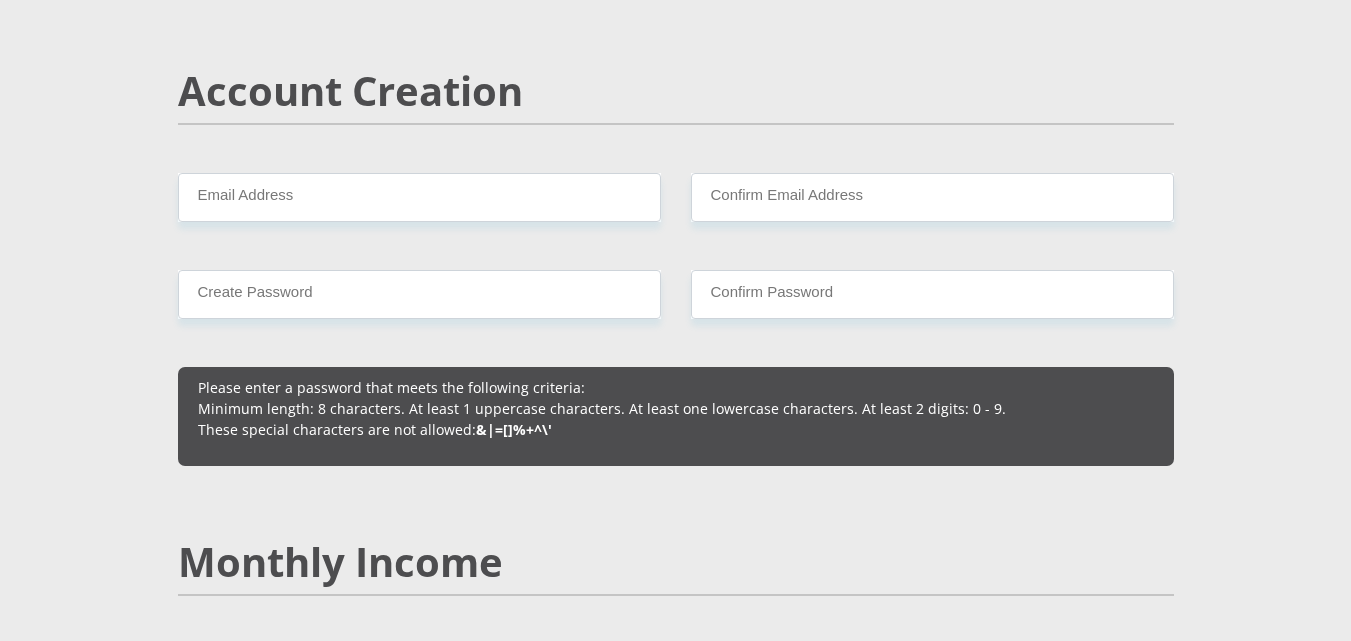 scroll, scrollTop: 1400, scrollLeft: 0, axis: vertical 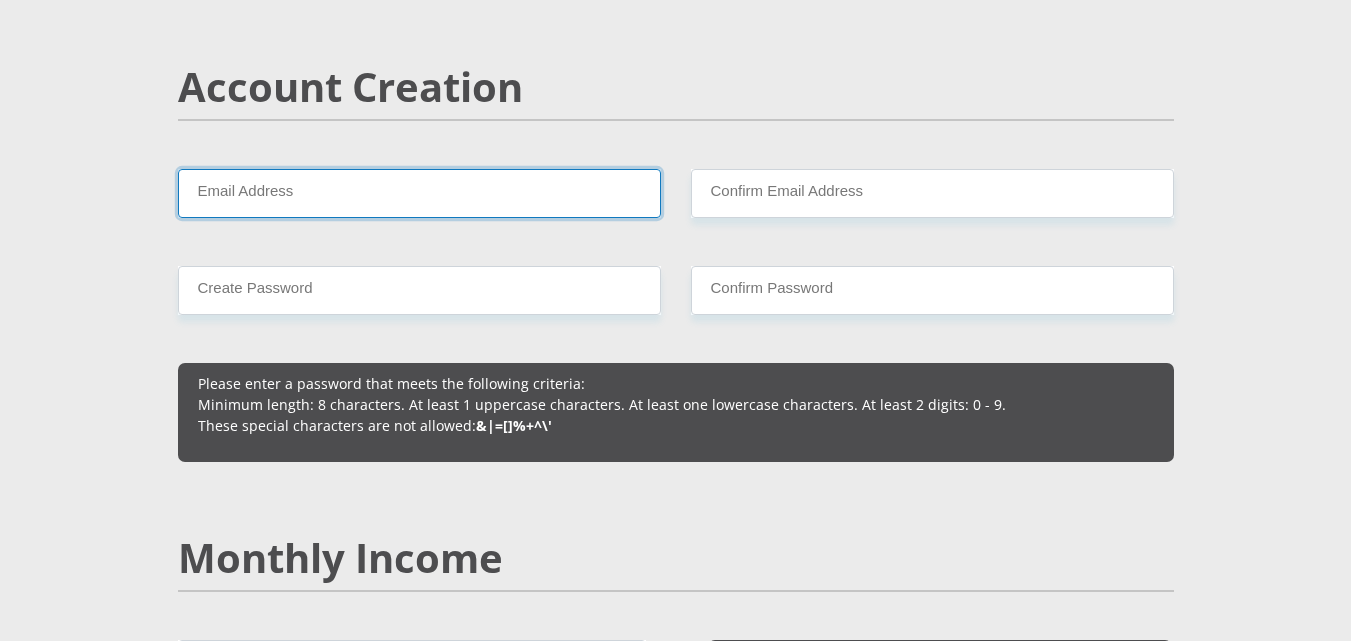 click on "Email Address" at bounding box center [419, 193] 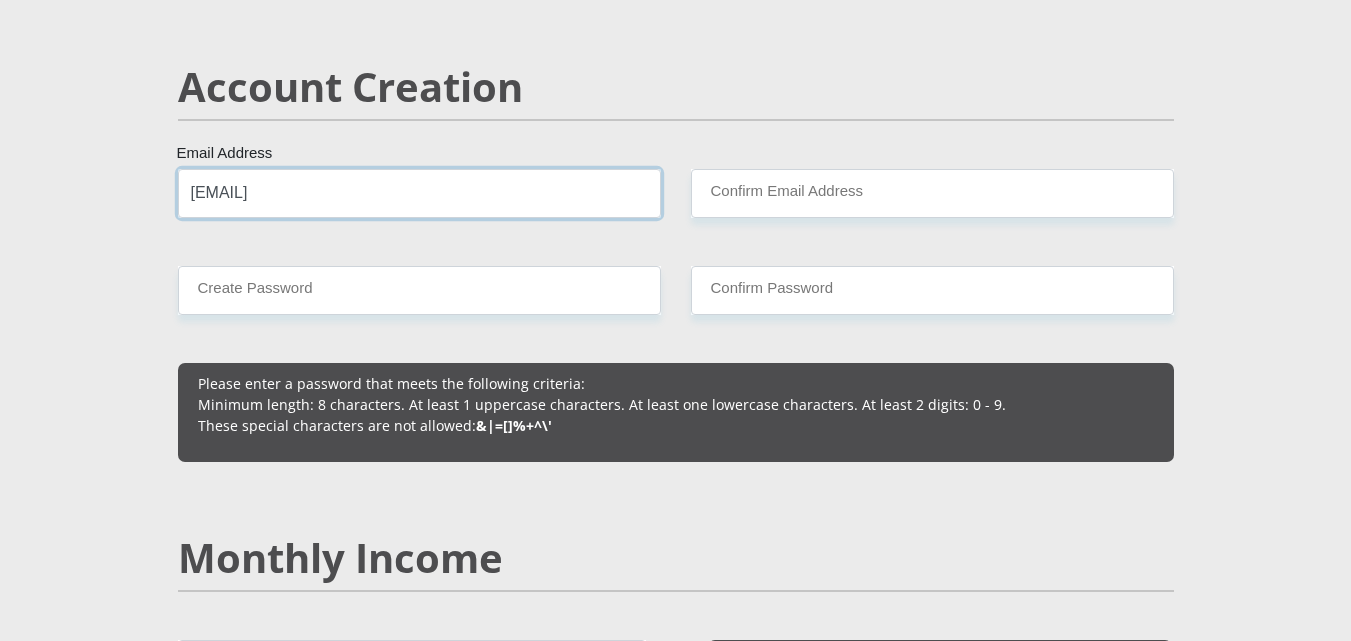 type on "[EMAIL]" 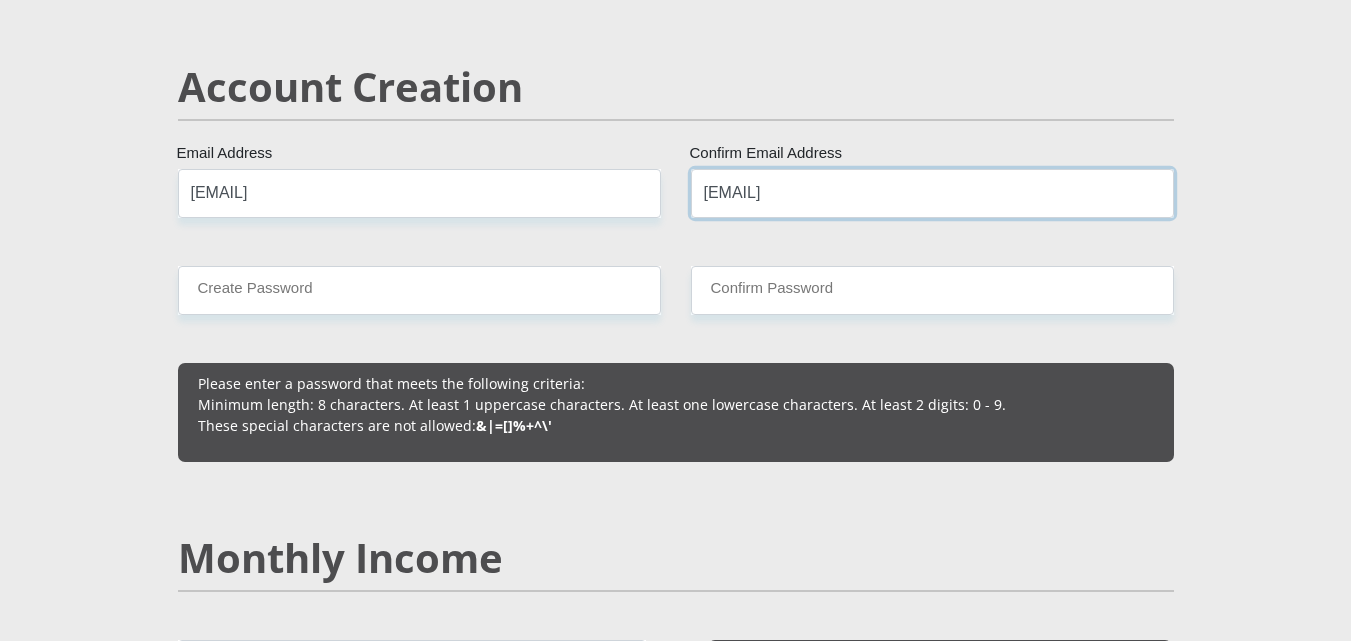 type on "[EMAIL]" 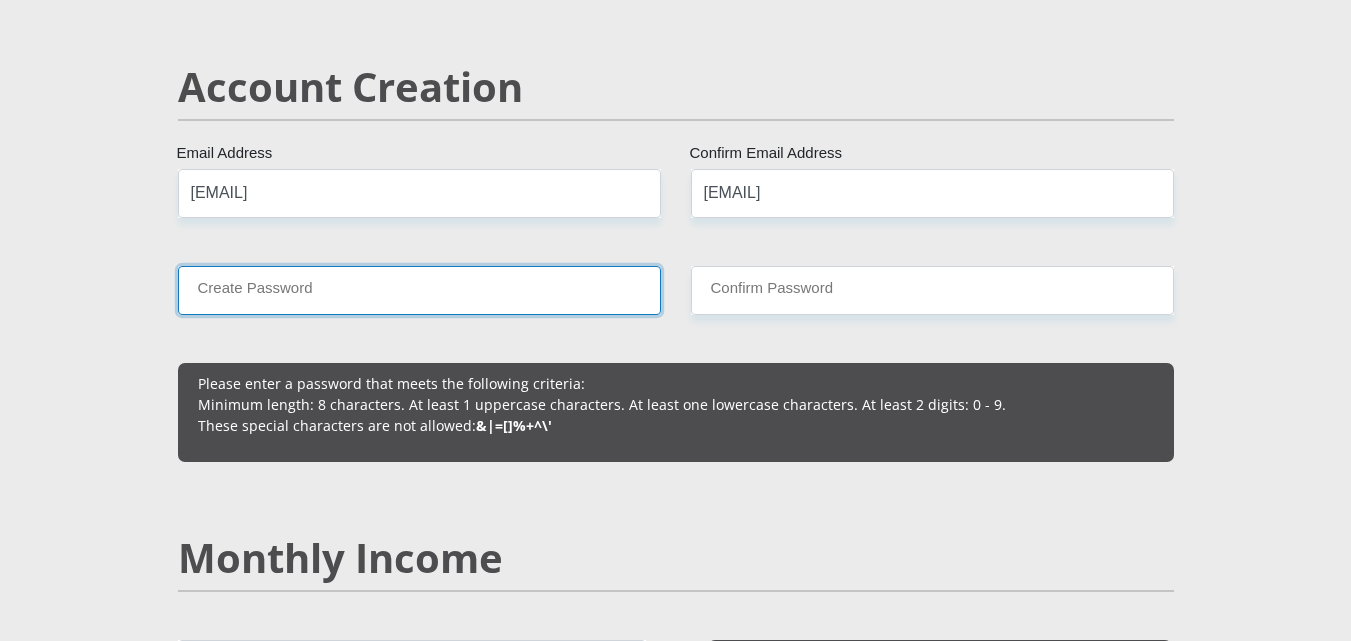 click on "Create Password" at bounding box center (419, 290) 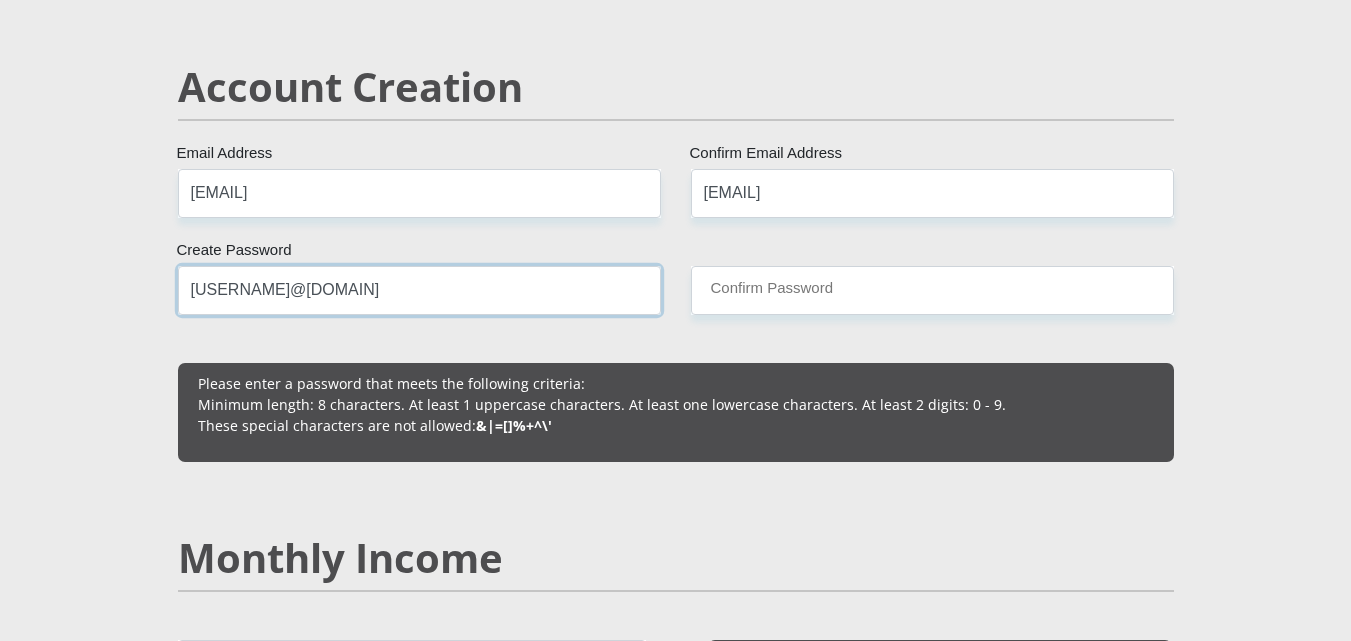 type on "[USERNAME]@[DOMAIN]" 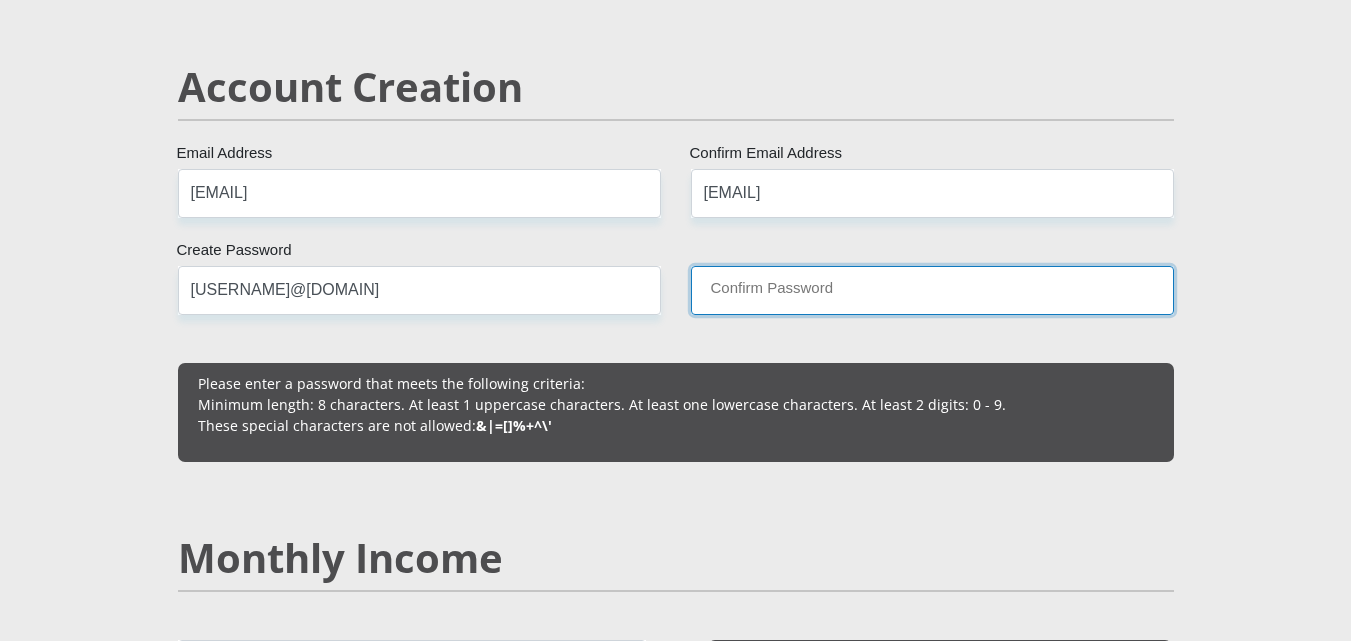 click on "Confirm Password" at bounding box center (932, 290) 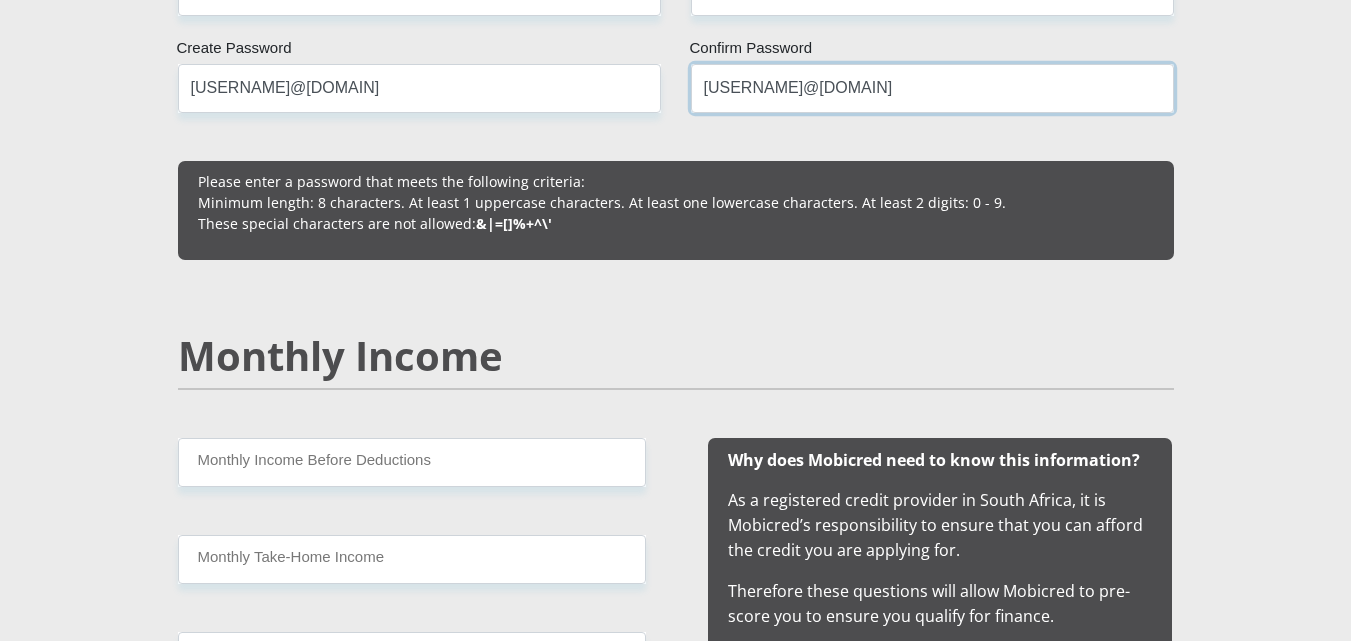 scroll, scrollTop: 1700, scrollLeft: 0, axis: vertical 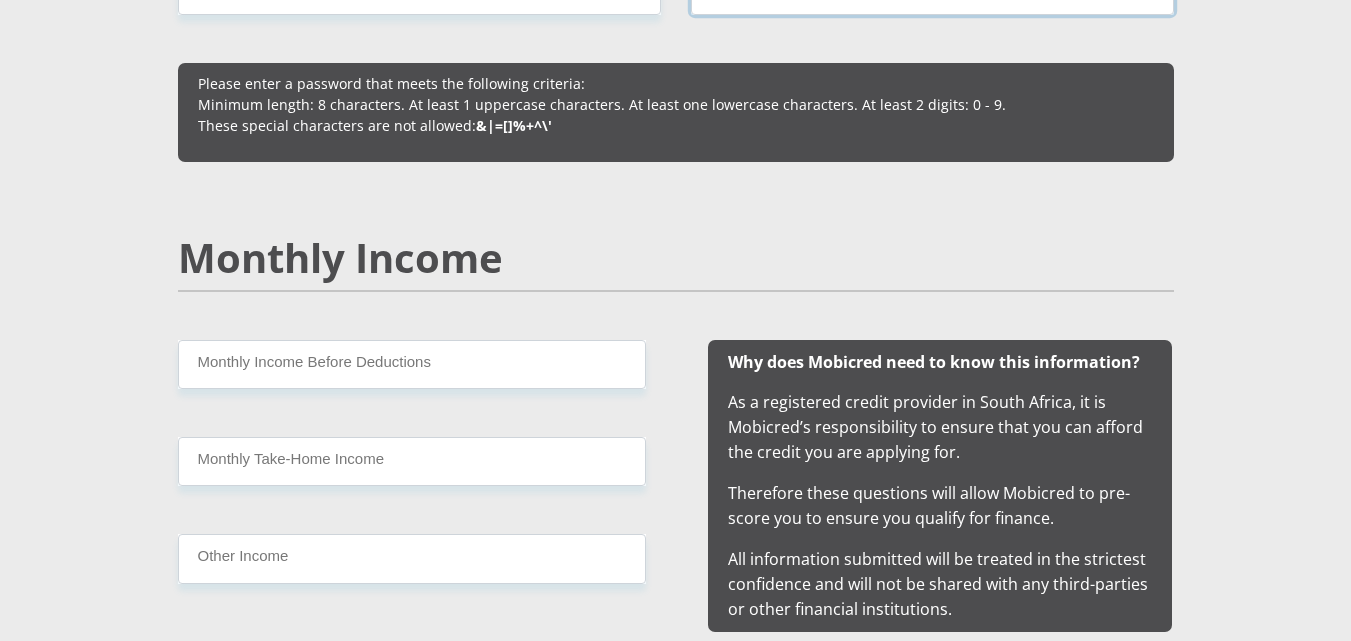 type on "[USERNAME]@[DOMAIN]" 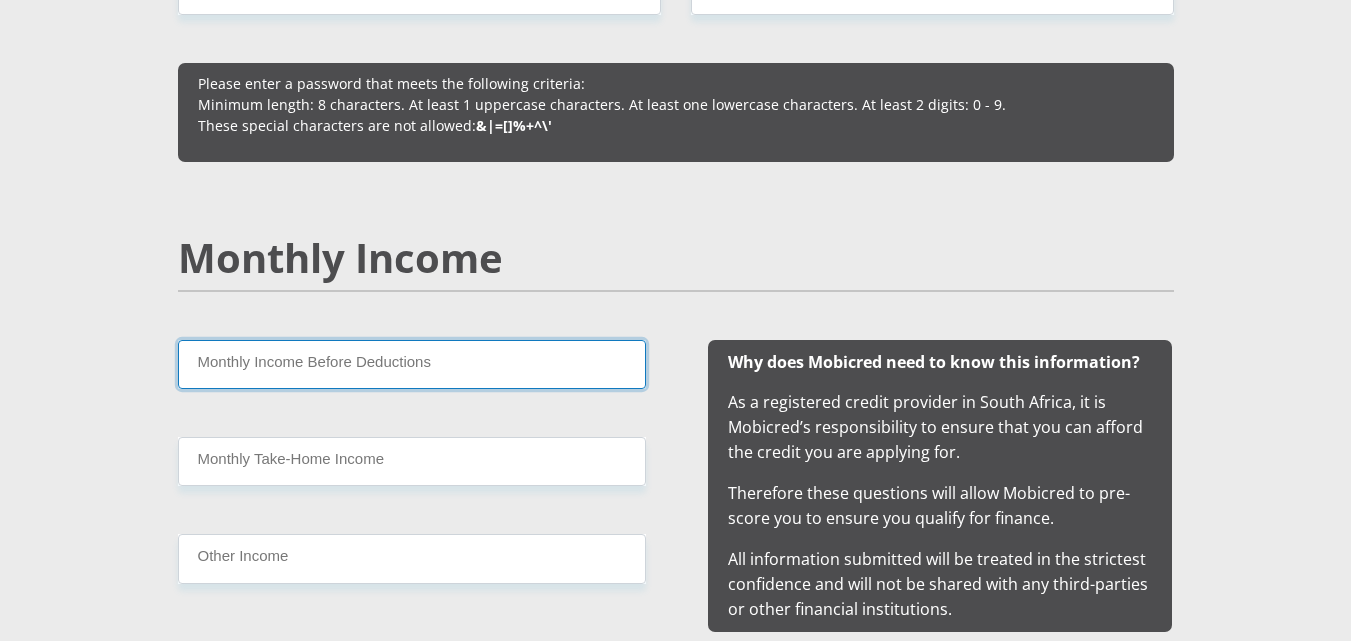 click on "Monthly Income Before Deductions" at bounding box center (412, 364) 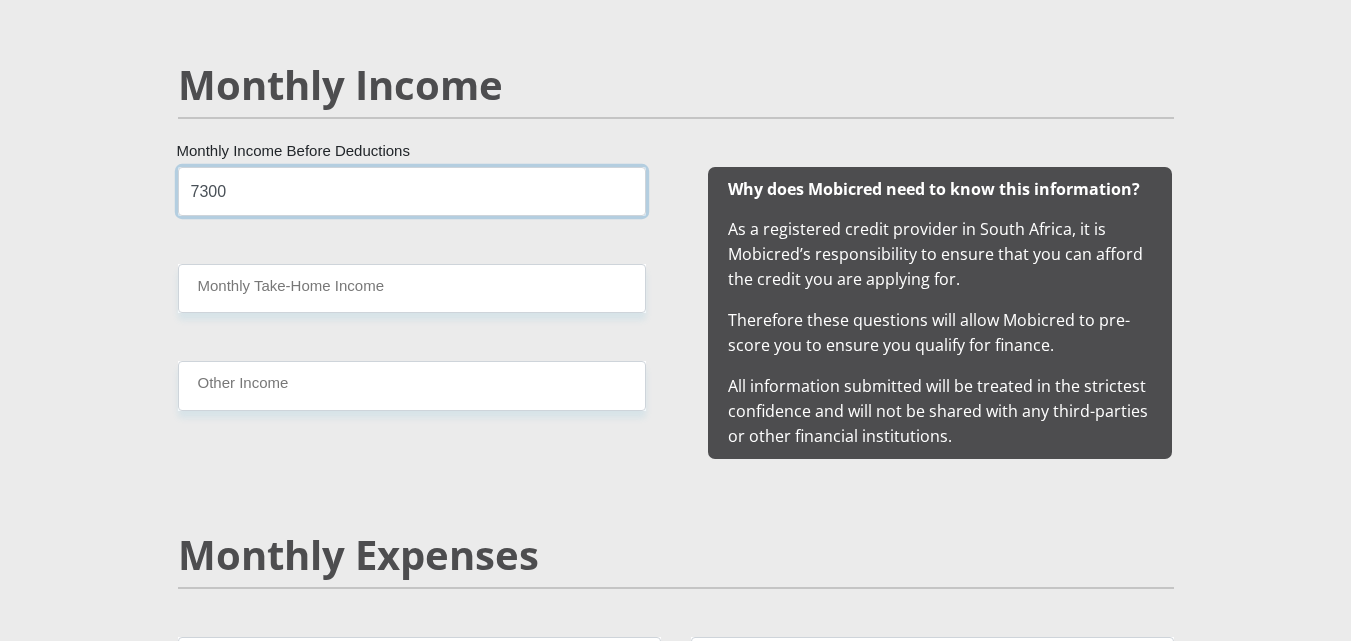 scroll, scrollTop: 1900, scrollLeft: 0, axis: vertical 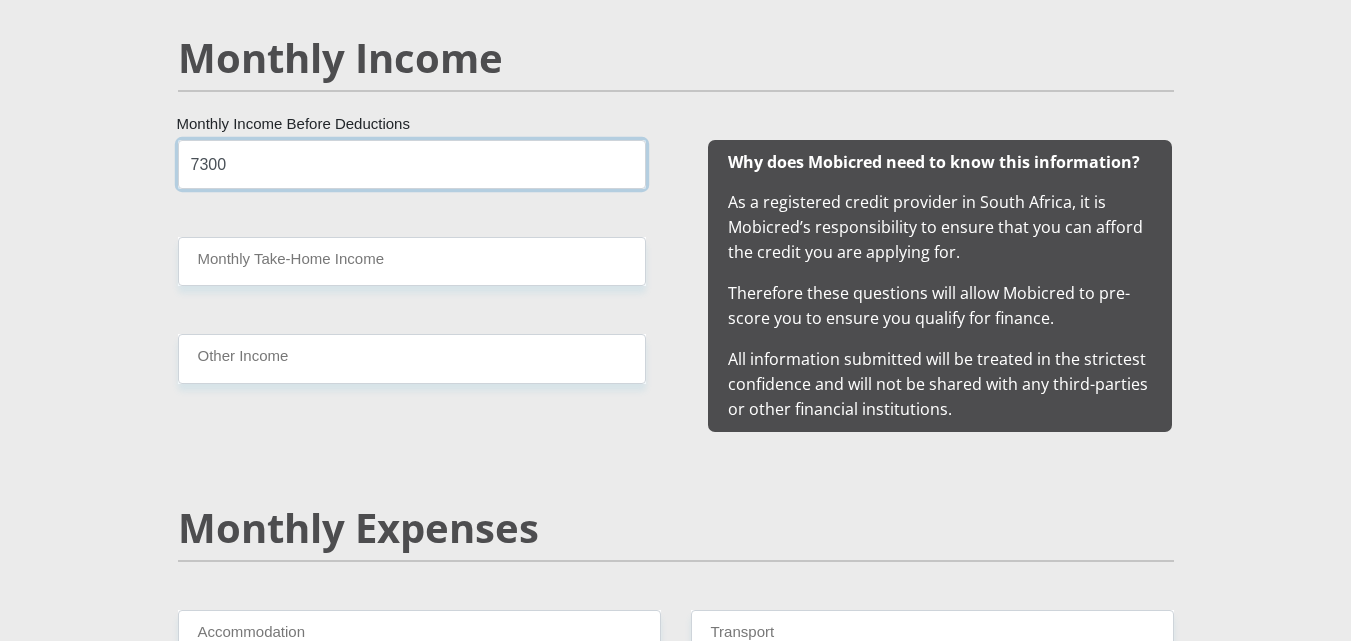 type on "7300" 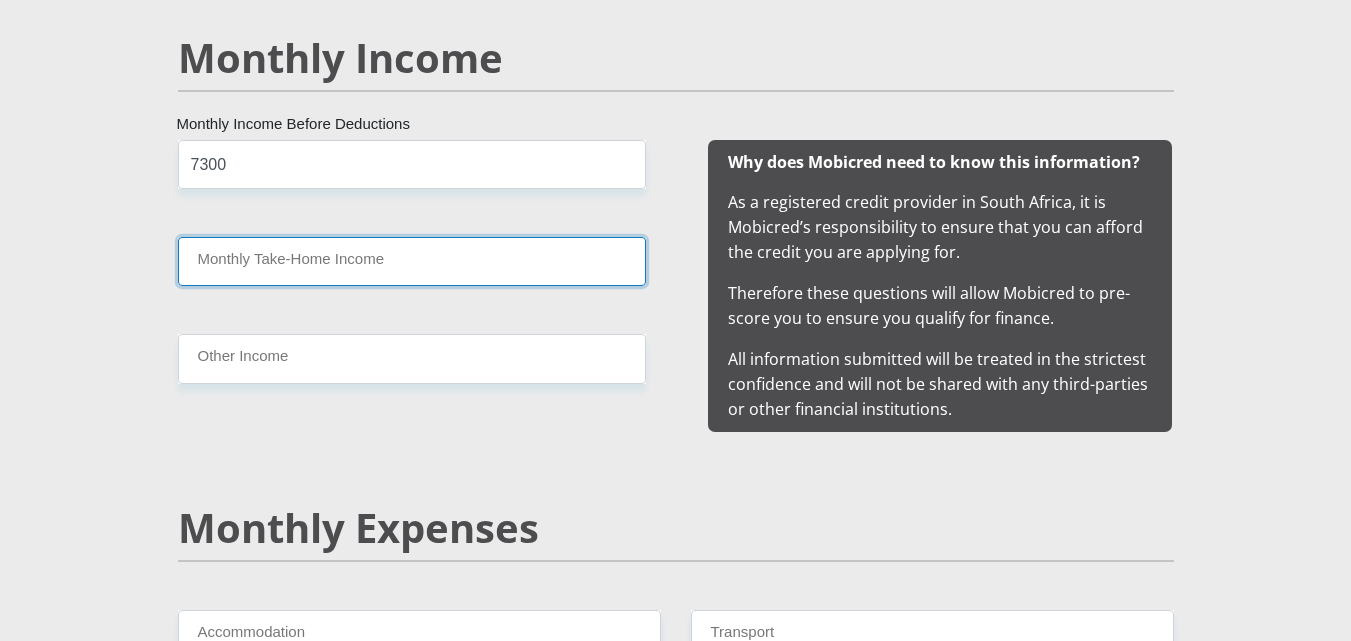 click on "Monthly Take-Home Income" at bounding box center [412, 261] 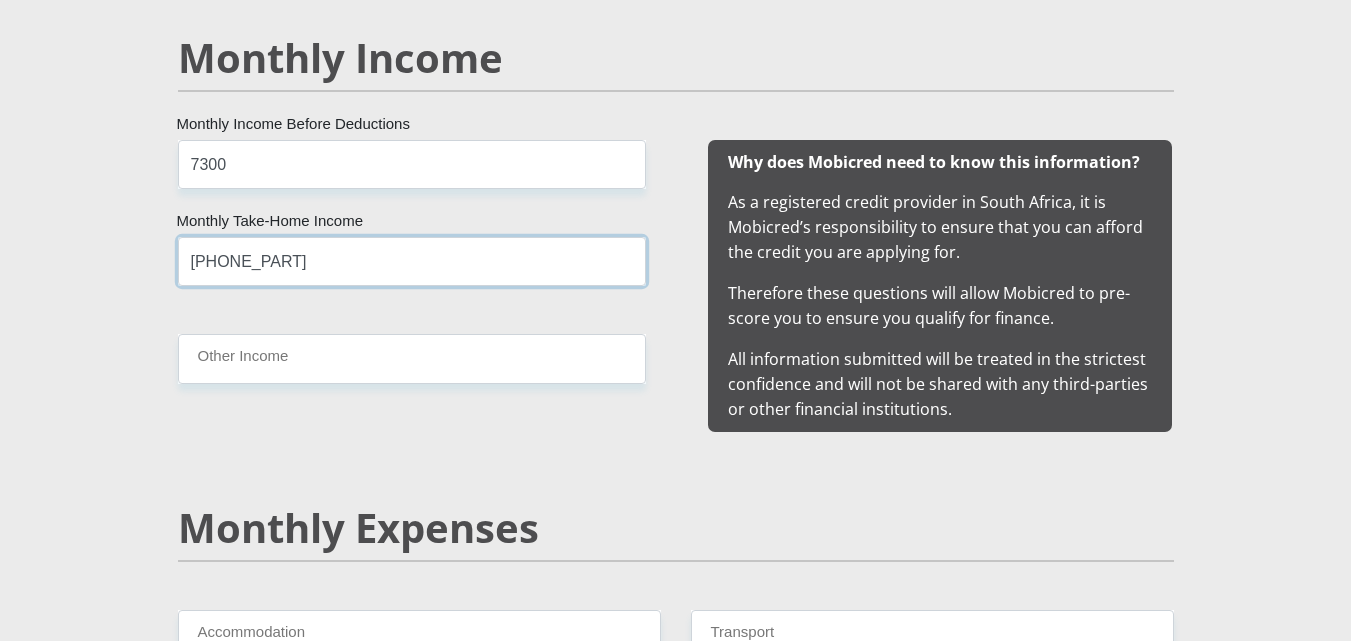 type on "[PHONE_PART]" 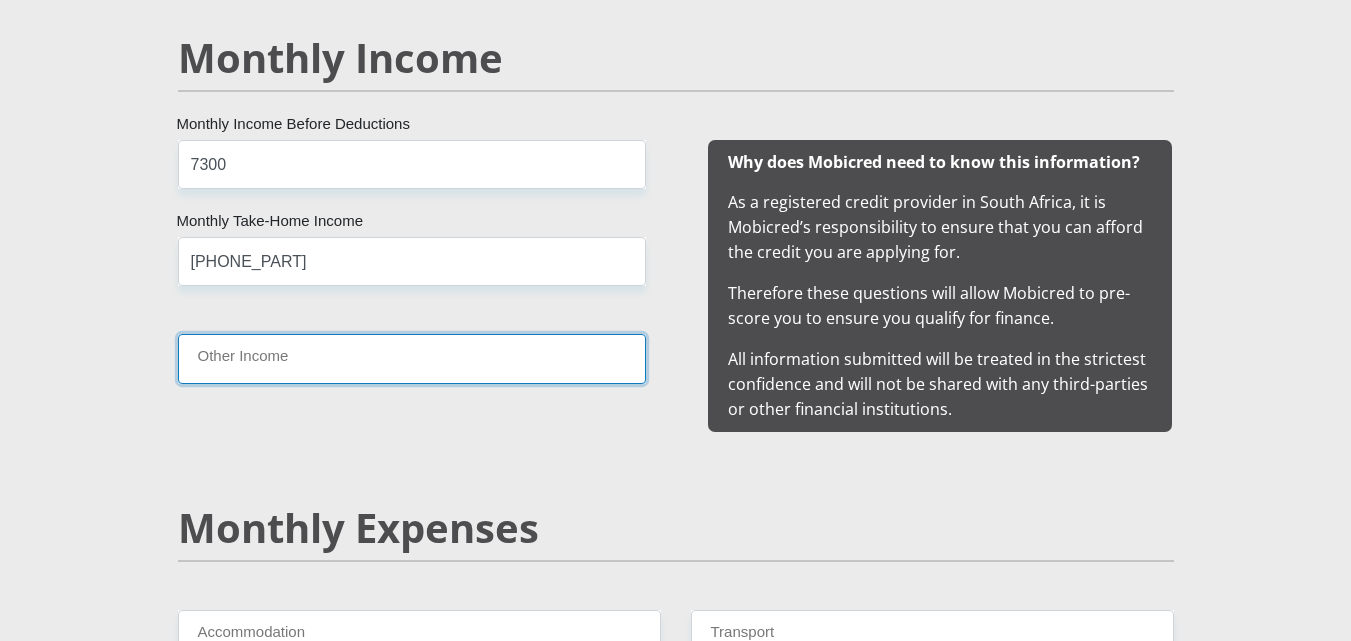 click on "Other Income" at bounding box center [412, 358] 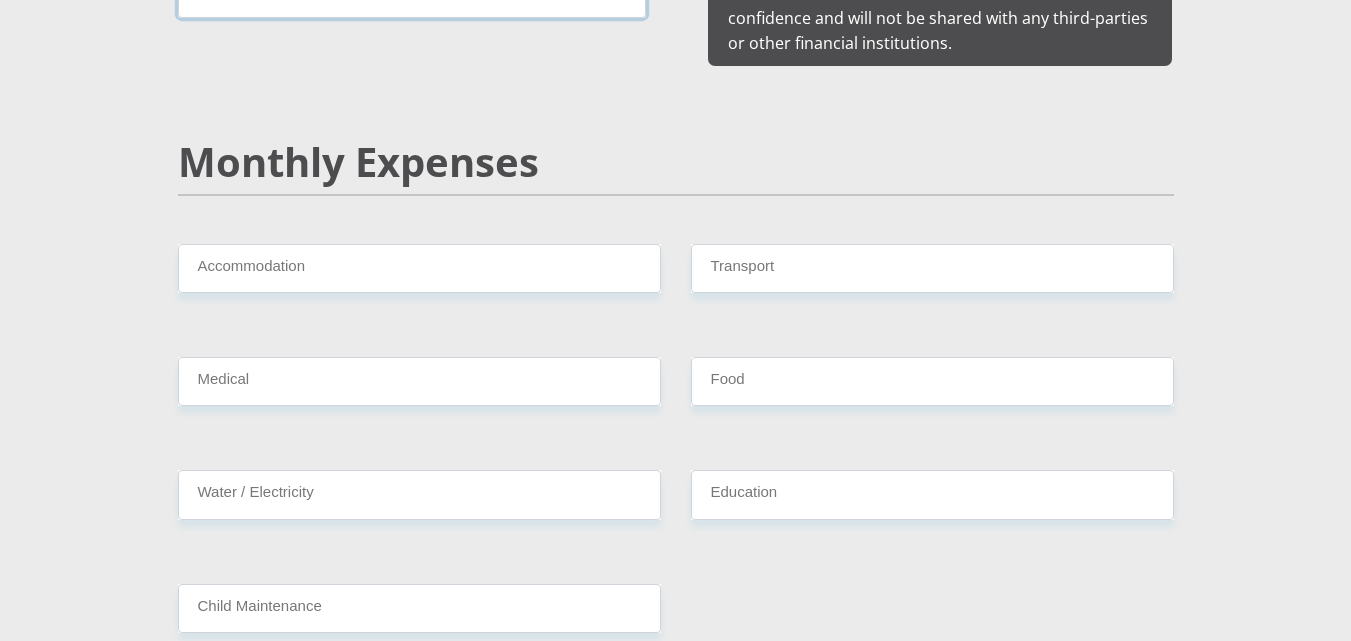 scroll, scrollTop: 2400, scrollLeft: 0, axis: vertical 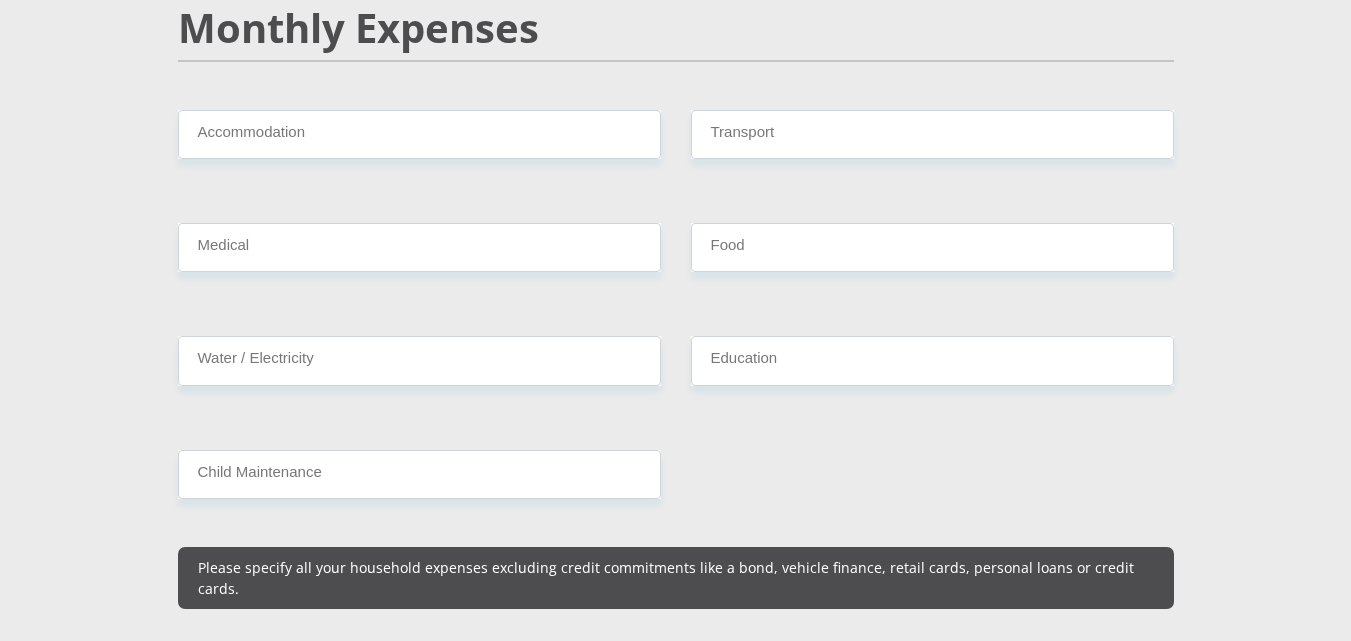 type on "2000" 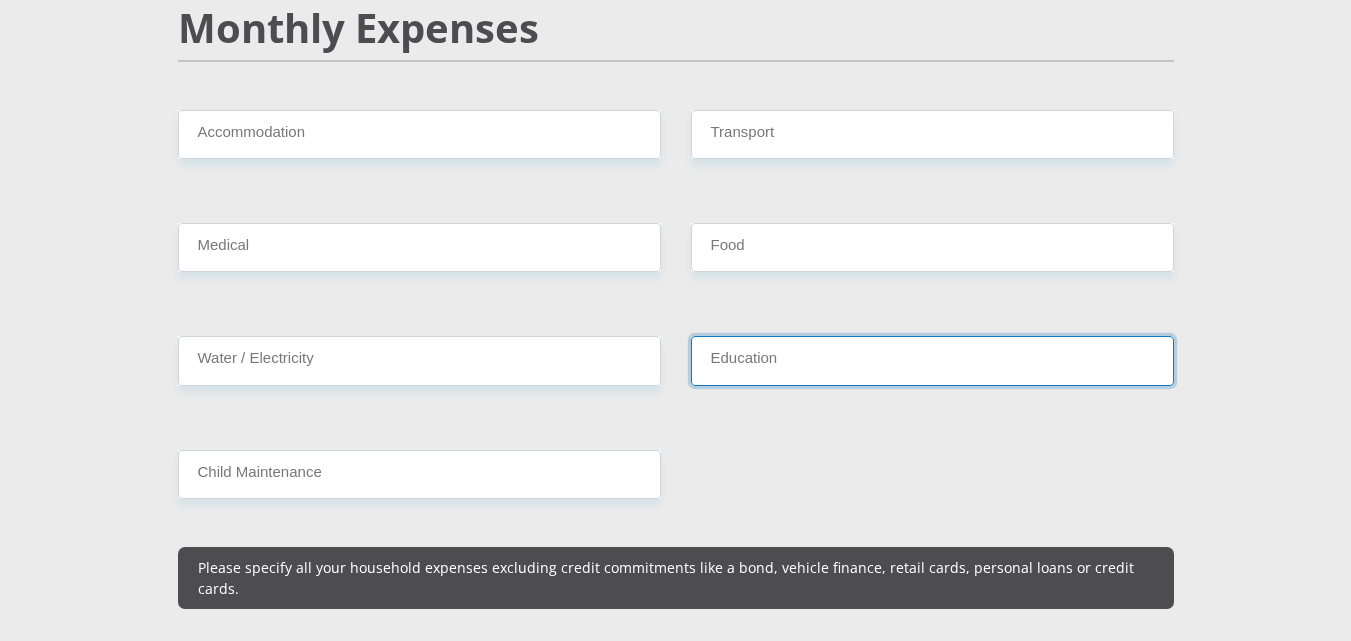 click on "Education" at bounding box center [932, 360] 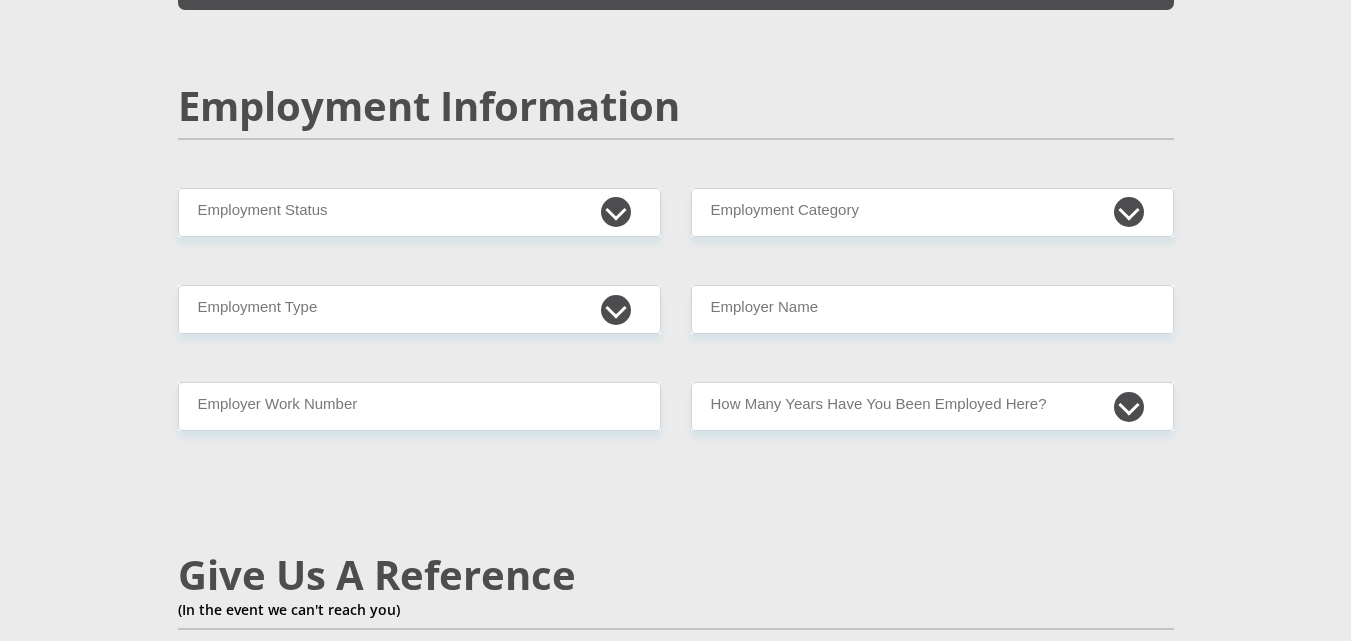 scroll, scrollTop: 3000, scrollLeft: 0, axis: vertical 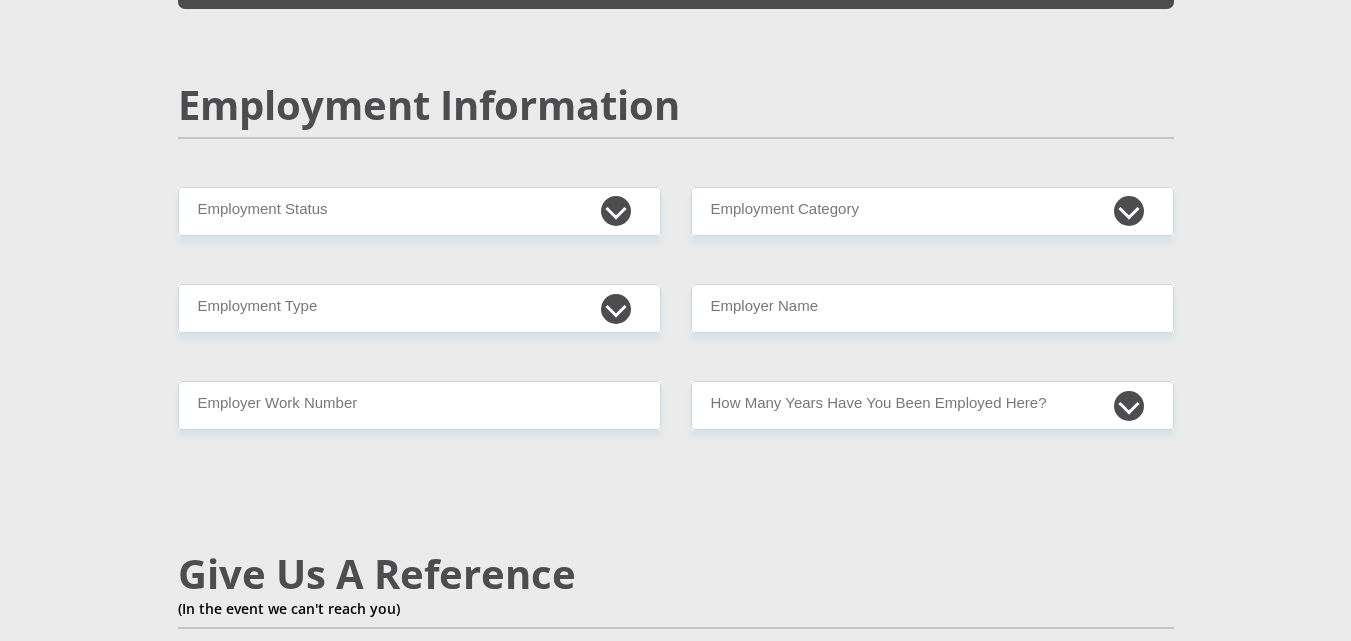 type on "1200" 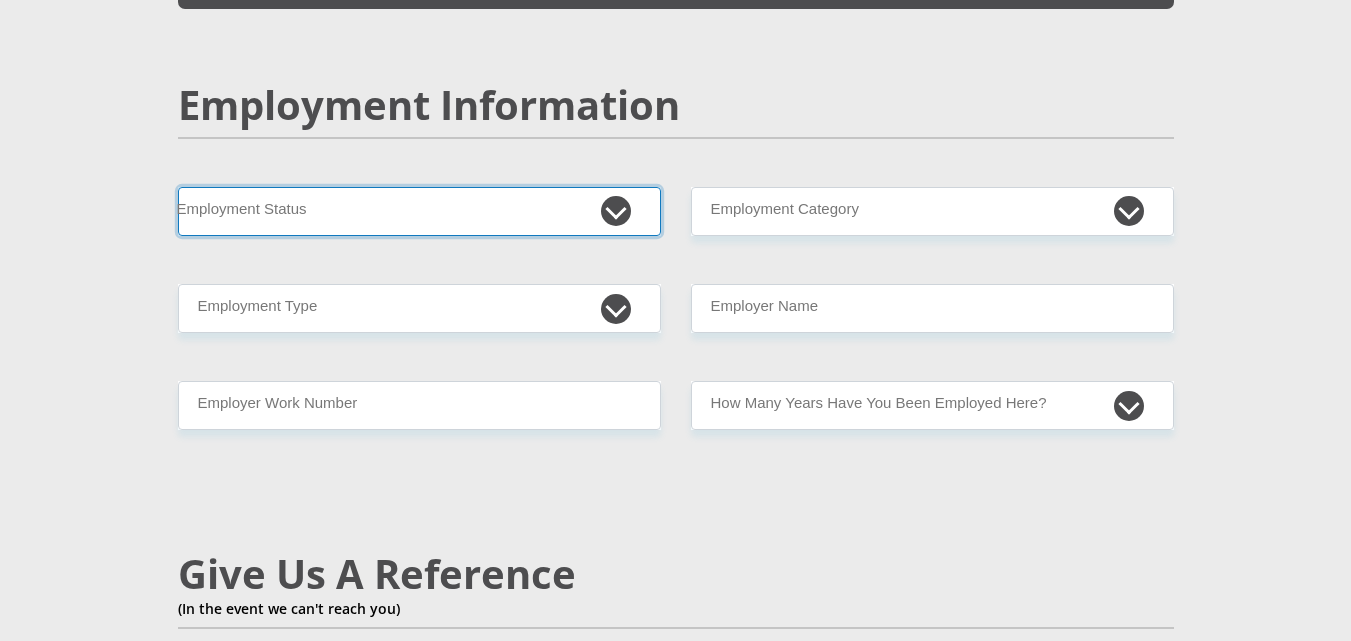 click on "Permanent/Full-time
Part-time/Casual
Contract Worker
Self-Employed
Housewife
Retired
Student
Medically Boarded
Disability
Unemployed" at bounding box center [419, 211] 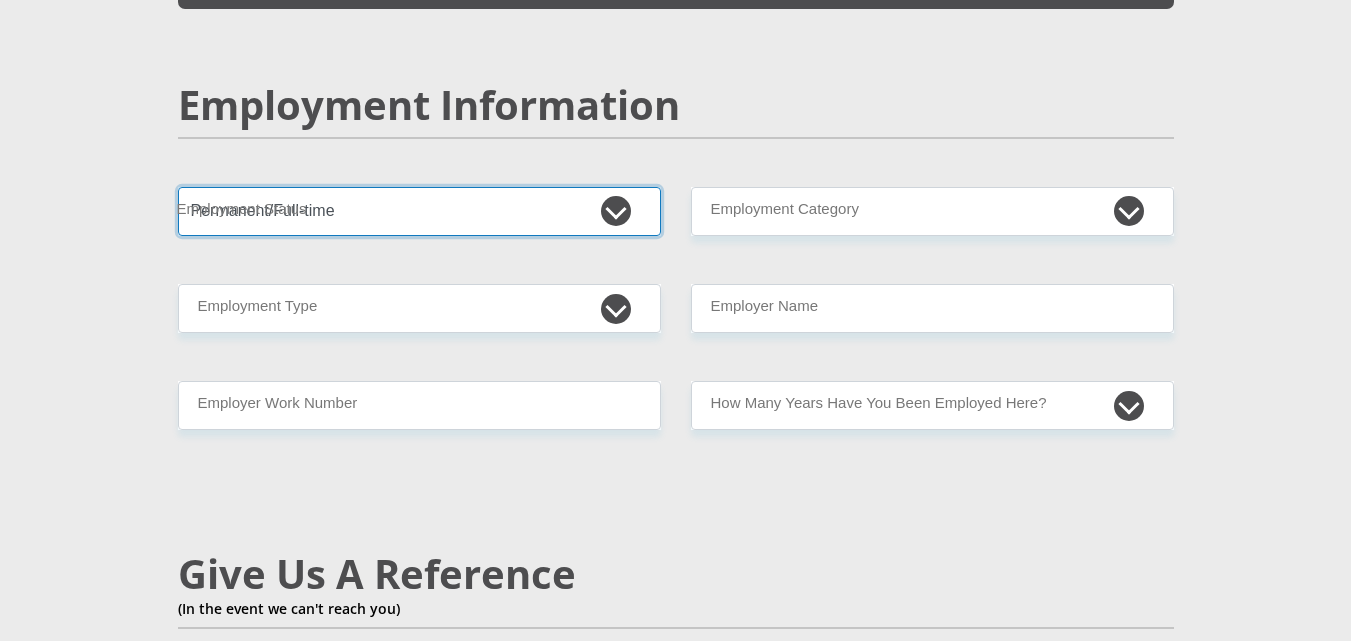 click on "Permanent/Full-time
Part-time/Casual
Contract Worker
Self-Employed
Housewife
Retired
Student
Medically Boarded
Disability
Unemployed" at bounding box center [419, 211] 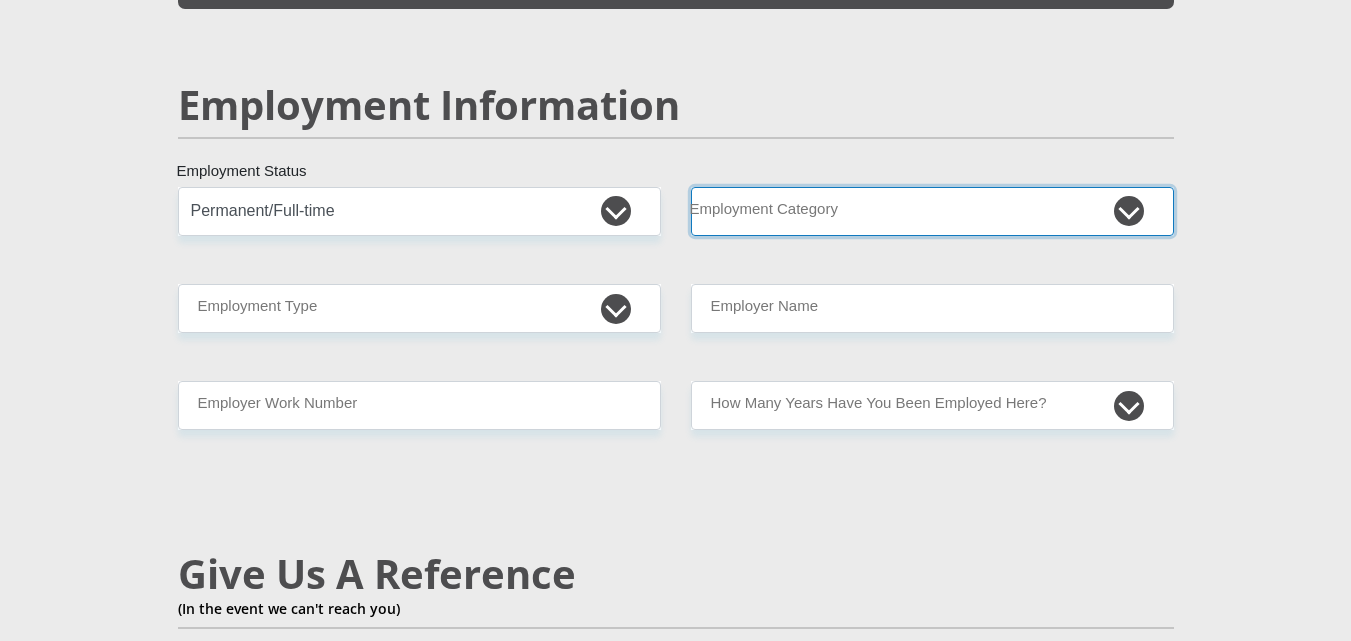 click on "AGRICULTURE
ALCOHOL & TOBACCO
CONSTRUCTION MATERIALS
METALLURGY
EQUIPMENT FOR RENEWABLE ENERGY
SPECIALIZED CONTRACTORS
CAR
GAMING (INCL. INTERNET
OTHER WHOLESALE
UNLICENSED PHARMACEUTICALS
CURRENCY EXCHANGE HOUSES
OTHER FINANCIAL INSTITUTIONS & INSURANCE
REAL ESTATE AGENTS
OIL & GAS
OTHER MATERIALS (E.G. IRON ORE)
PRECIOUS STONES & PRECIOUS METALS
POLITICAL ORGANIZATIONS
RELIGIOUS ORGANIZATIONS(NOT SECTS)
ACTI. HAVING BUSINESS DEAL WITH PUBLIC ADMINISTRATION
LAUNDROMATS" at bounding box center [932, 211] 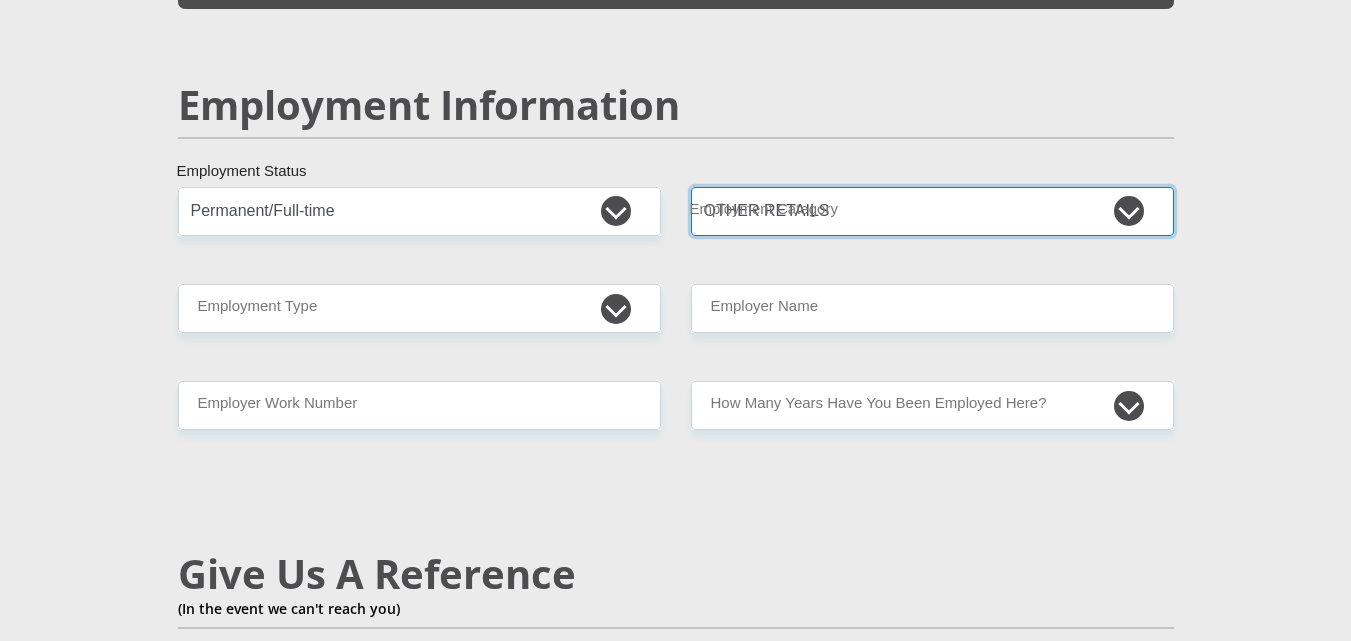 click on "AGRICULTURE
ALCOHOL & TOBACCO
CONSTRUCTION MATERIALS
METALLURGY
EQUIPMENT FOR RENEWABLE ENERGY
SPECIALIZED CONTRACTORS
CAR
GAMING (INCL. INTERNET
OTHER WHOLESALE
UNLICENSED PHARMACEUTICALS
CURRENCY EXCHANGE HOUSES
OTHER FINANCIAL INSTITUTIONS & INSURANCE
REAL ESTATE AGENTS
OIL & GAS
OTHER MATERIALS (E.G. IRON ORE)
PRECIOUS STONES & PRECIOUS METALS
POLITICAL ORGANIZATIONS
RELIGIOUS ORGANIZATIONS(NOT SECTS)
ACTI. HAVING BUSINESS DEAL WITH PUBLIC ADMINISTRATION
LAUNDROMATS" at bounding box center (932, 211) 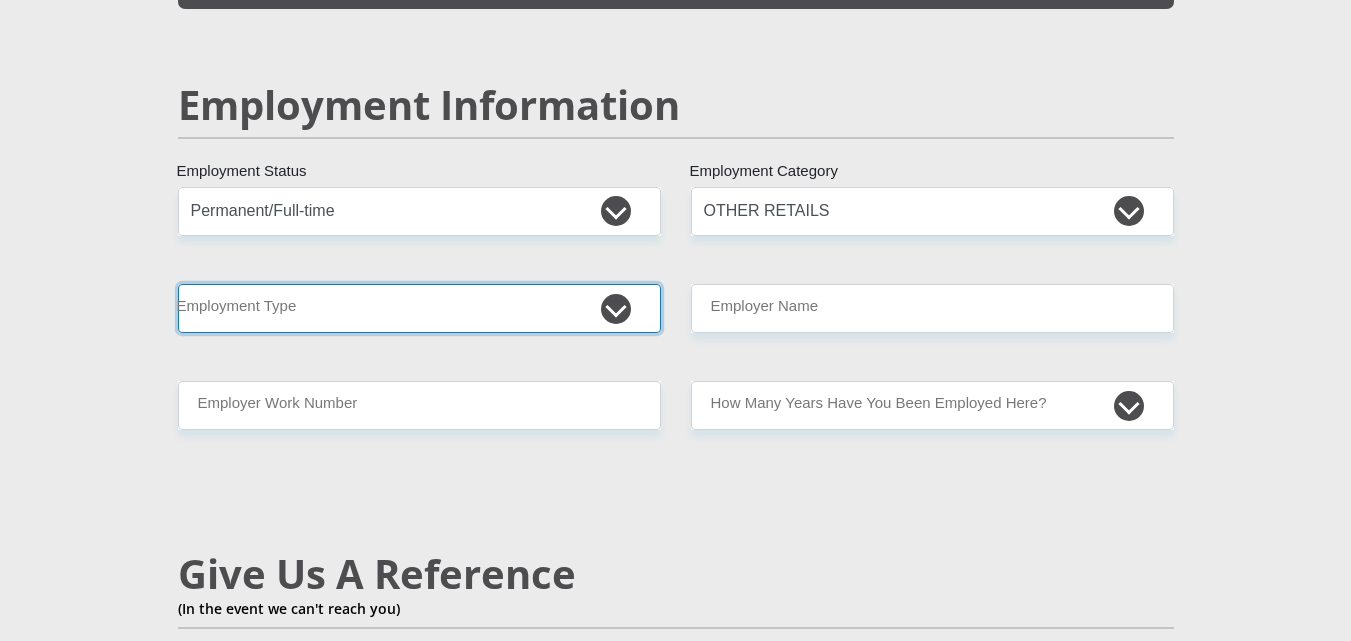click on "College/Lecturer
Craft Seller
Creative
Driver
Executive
Farmer
Forces - Non Commissioned
Forces - Officer
Hawker
Housewife
Labourer
Licenced Professional
Manager
Miner
Non Licenced Professional
Office Staff/Clerk
Outside Worker
Pensioner
Permanent Teacher
Production/Manufacturing
Sales
Self-Employed
Semi-Professional Worker
Service Industry  Social Worker  Student" at bounding box center [419, 308] 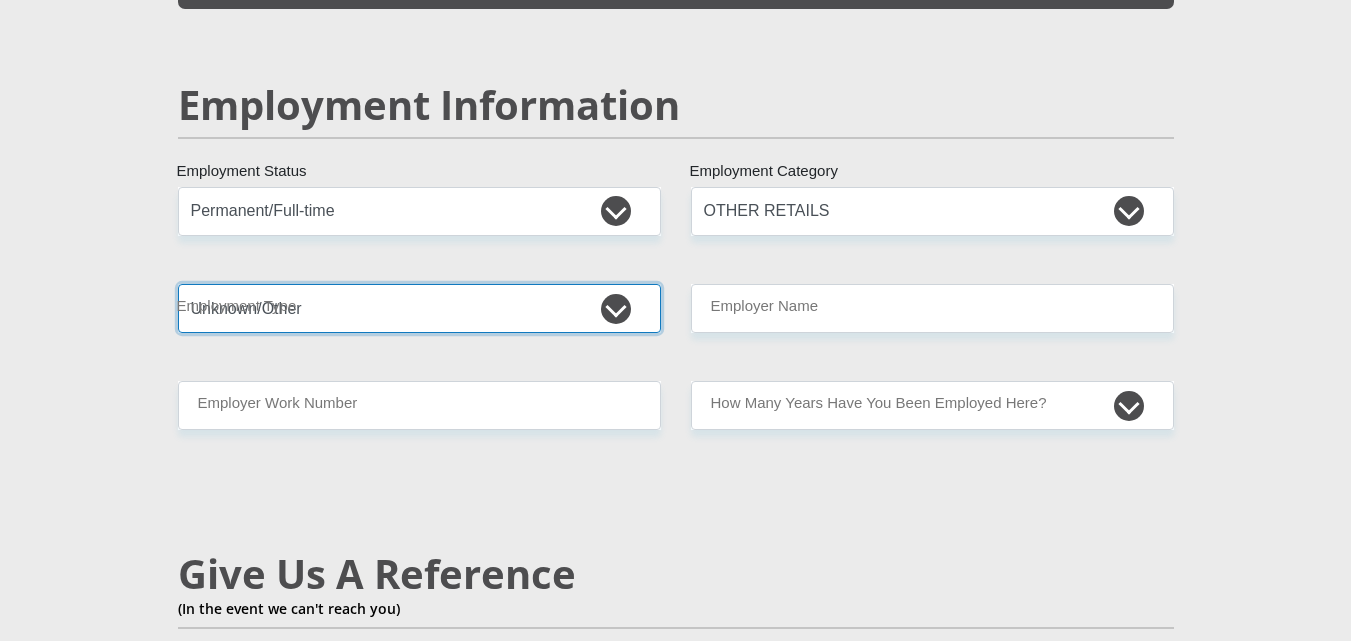 click on "College/Lecturer
Craft Seller
Creative
Driver
Executive
Farmer
Forces - Non Commissioned
Forces - Officer
Hawker
Housewife
Labourer
Licenced Professional
Manager
Miner
Non Licenced Professional
Office Staff/Clerk
Outside Worker
Pensioner
Permanent Teacher
Production/Manufacturing
Sales
Self-Employed
Semi-Professional Worker
Service Industry  Social Worker  Student" at bounding box center (419, 308) 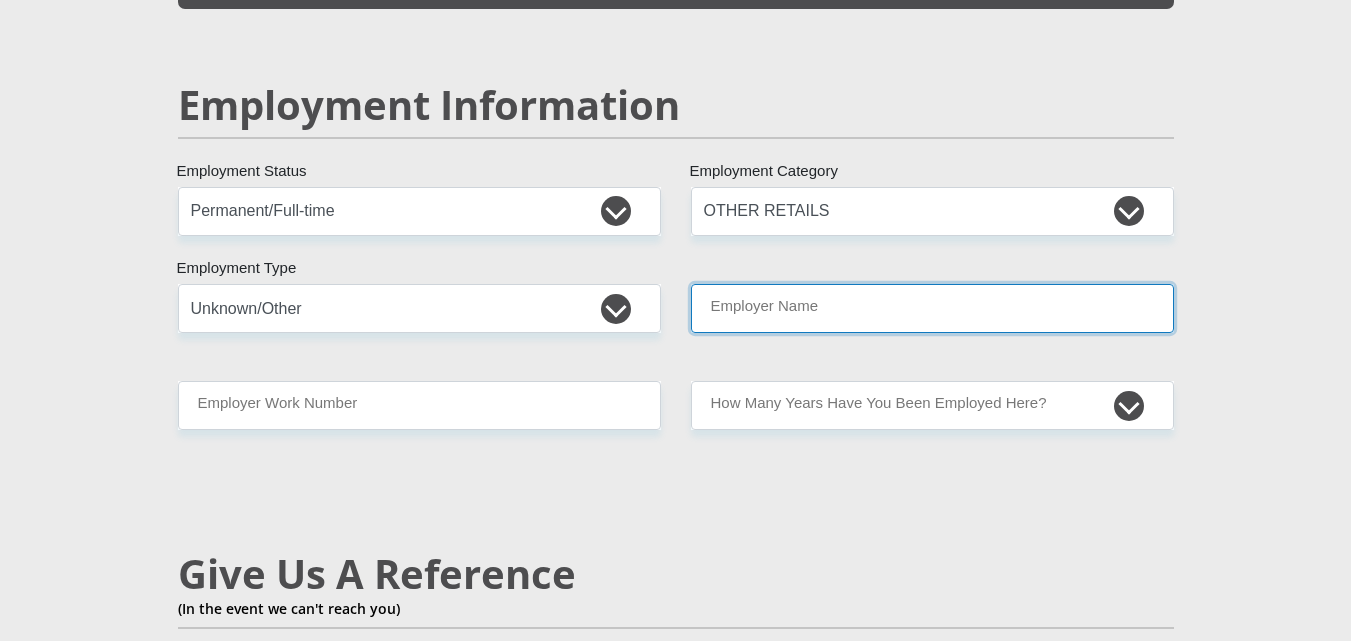 click on "Employer Name" at bounding box center (932, 308) 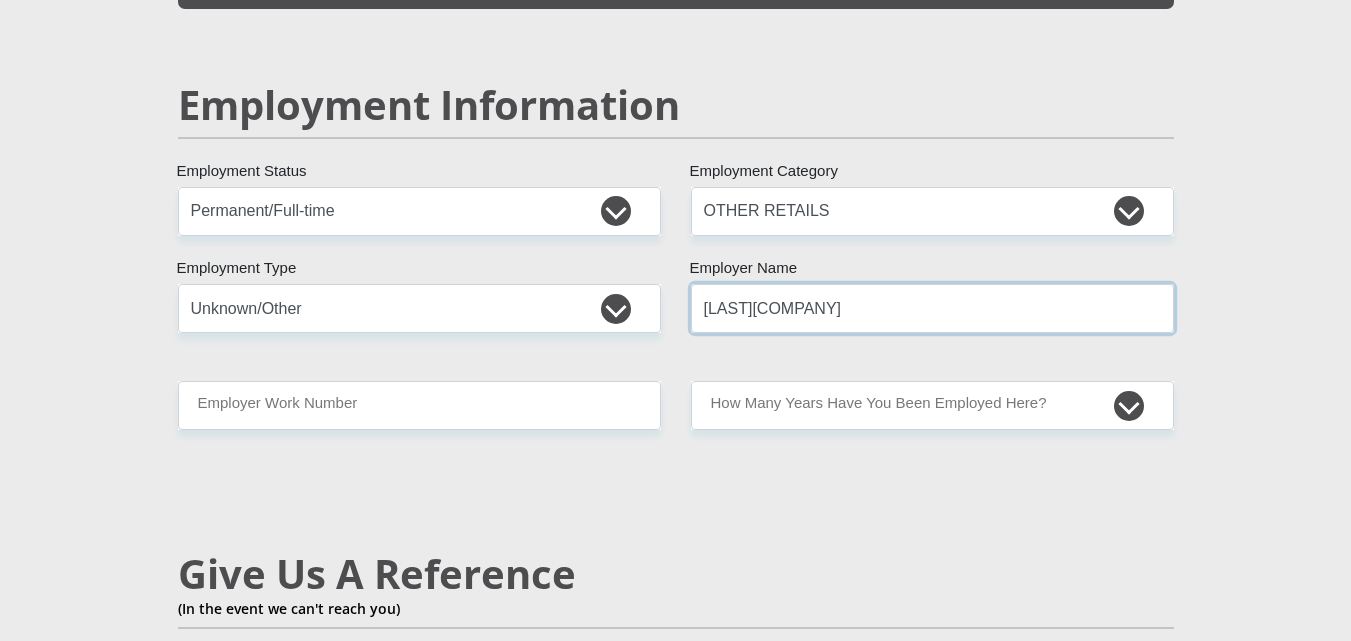 click on "[LAST][COMPANY]" at bounding box center [932, 308] 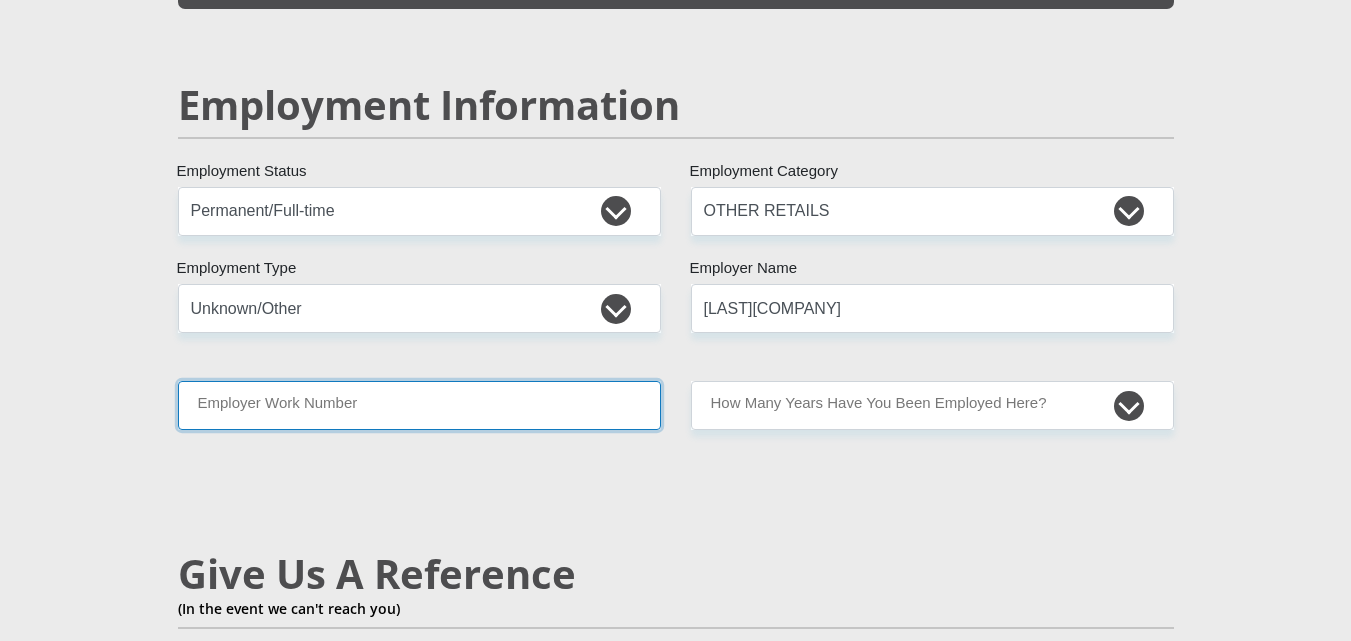click on "Employer Work Number" at bounding box center (419, 405) 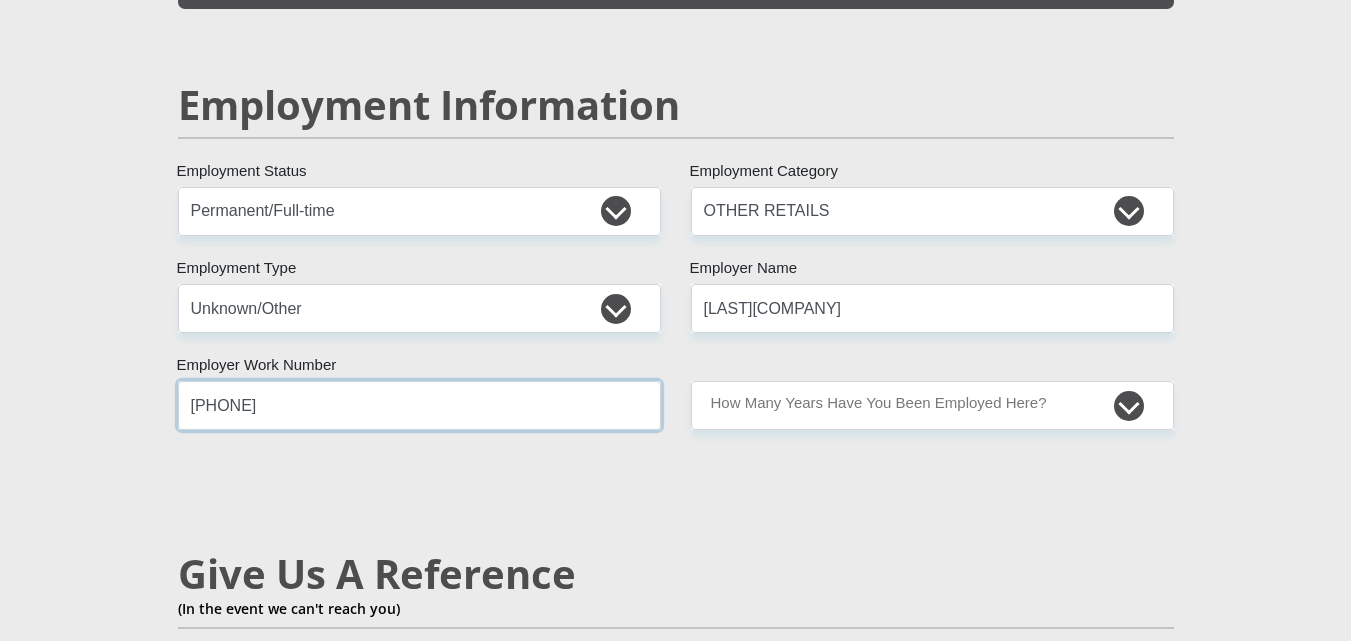 type on "[PHONE]" 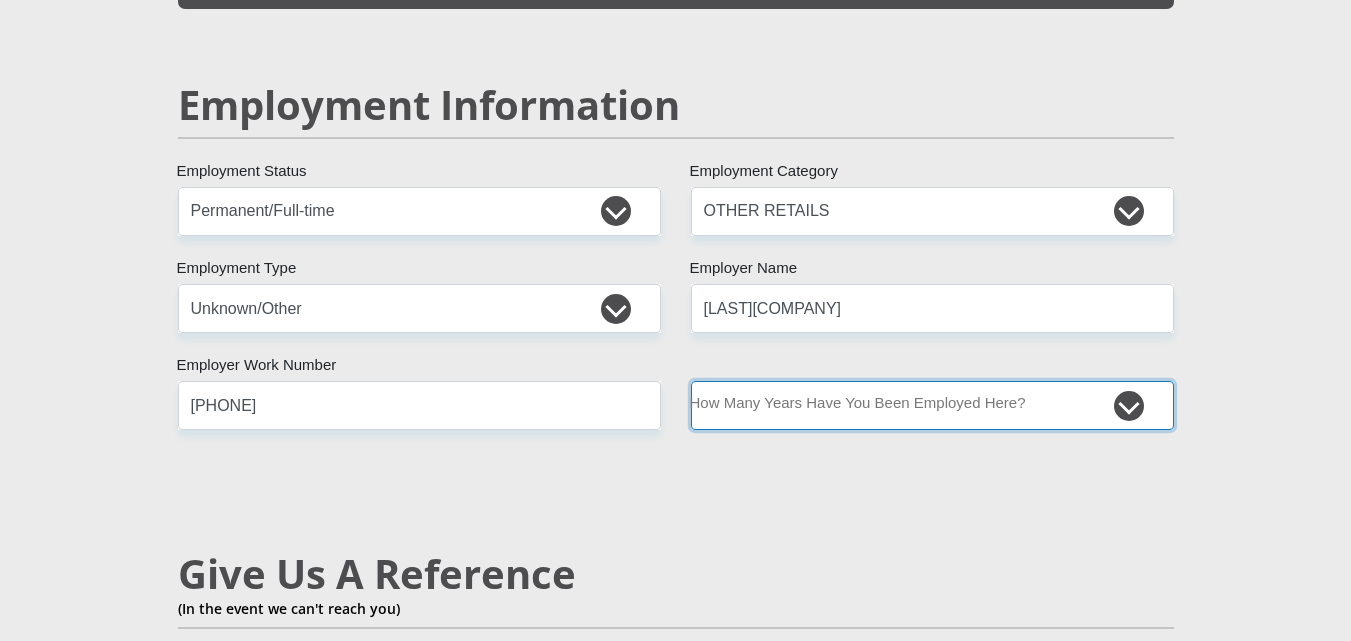 click on "less than 1 year
1-3 years
3-5 years
5+ years" at bounding box center (932, 405) 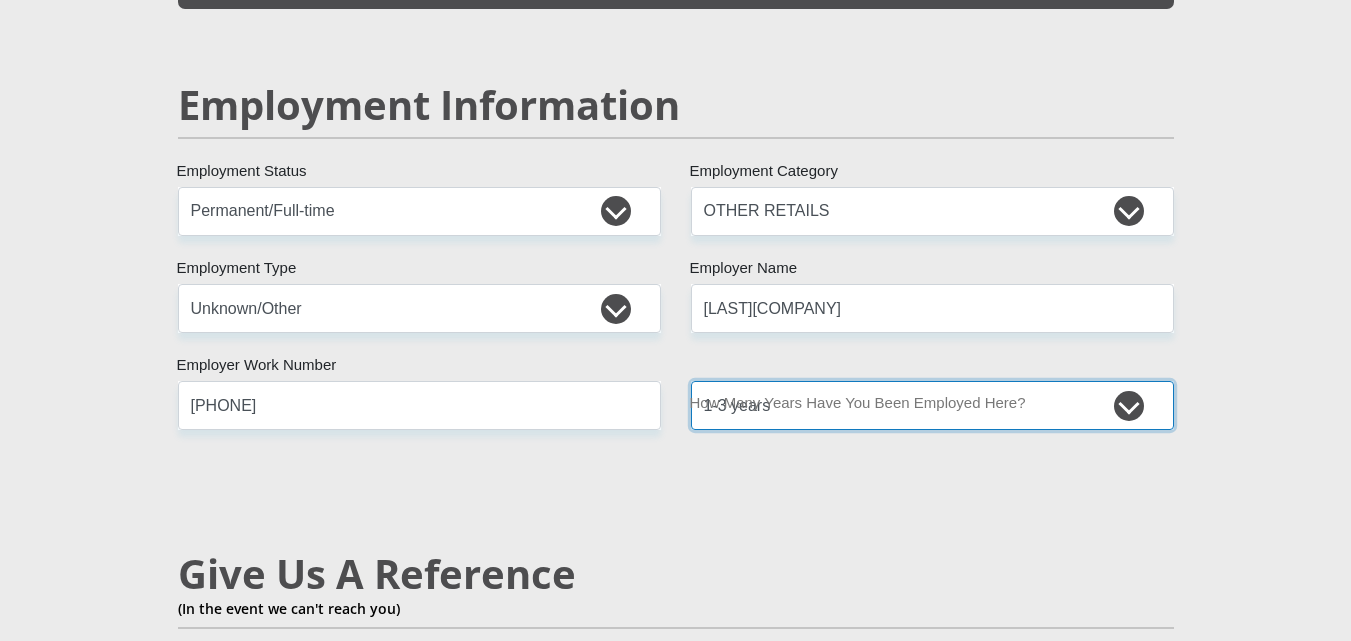 click on "less than 1 year
1-3 years
3-5 years
5+ years" at bounding box center [932, 405] 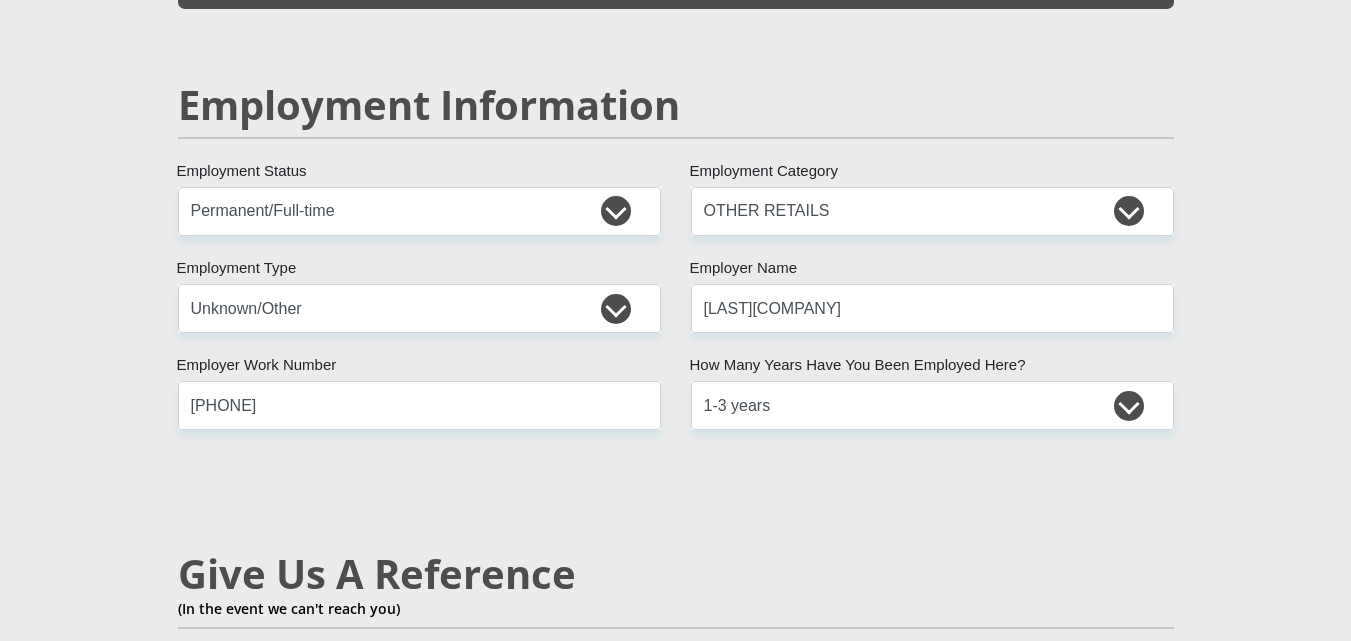 click on "[TITLE] [FIRST] [LAST] [ID NUMBER] [COUNTRY_LIST]" at bounding box center [676, 178] 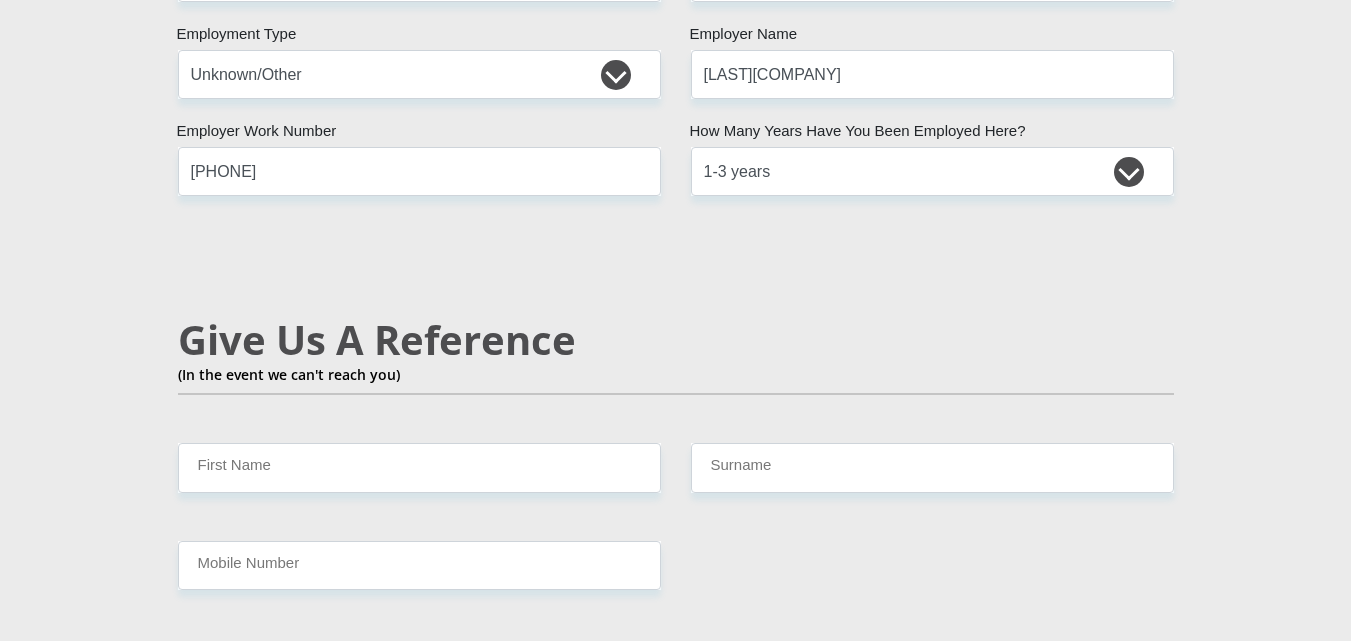 scroll, scrollTop: 3300, scrollLeft: 0, axis: vertical 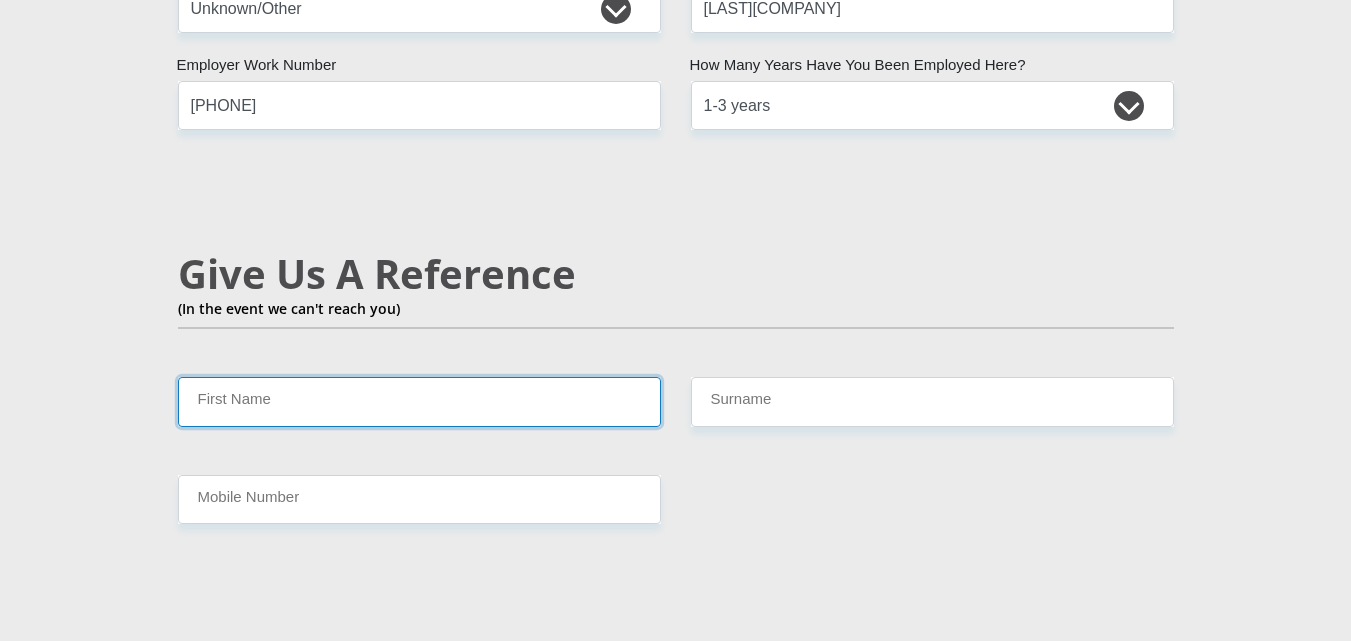 click on "First Name" at bounding box center (419, 401) 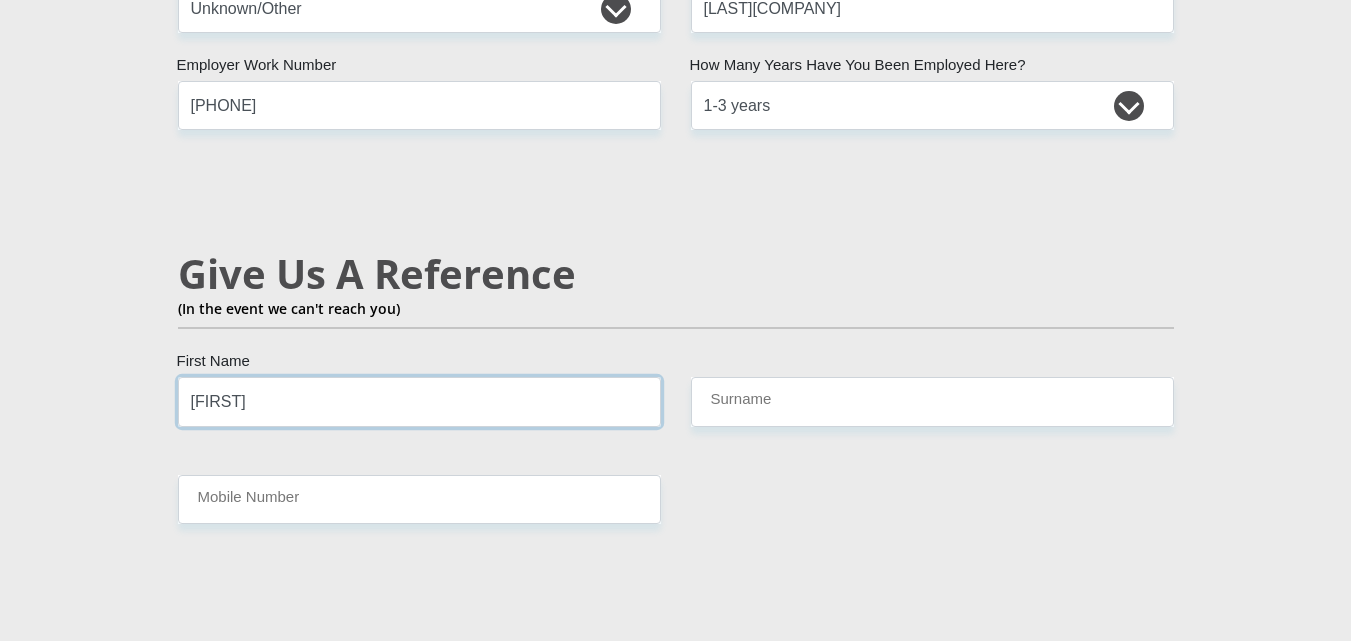 type on "[FIRST]" 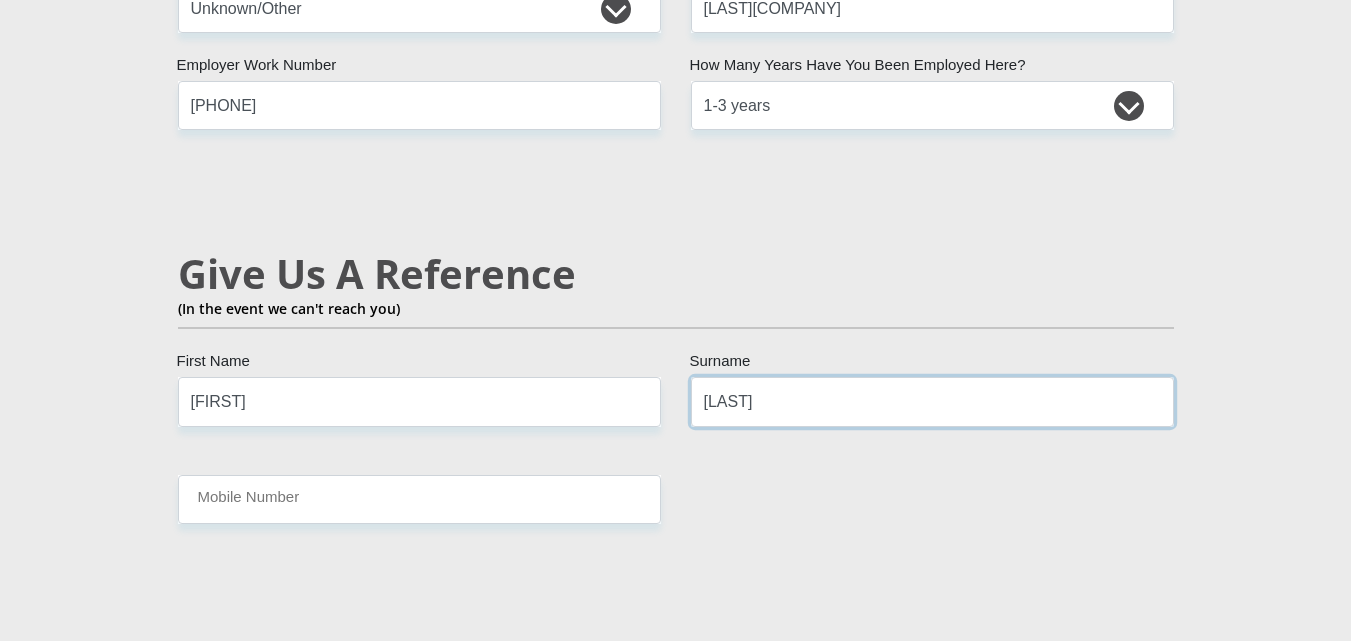 type on "[LAST]" 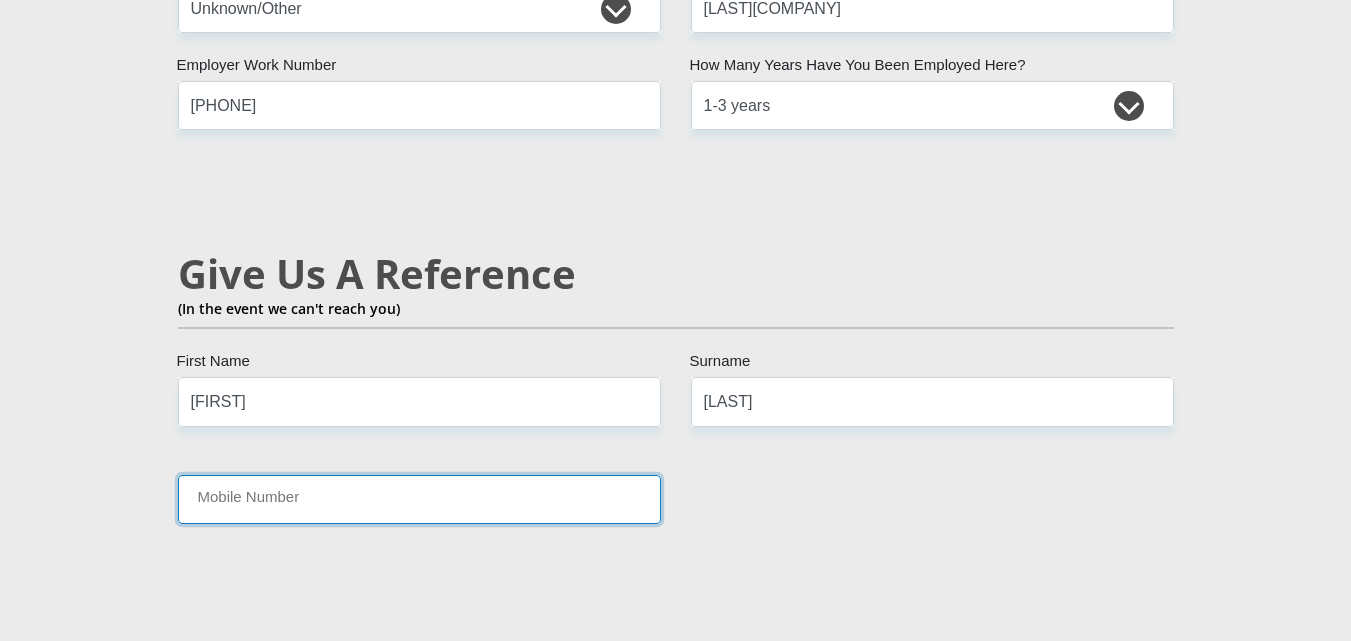 click on "Mobile Number" at bounding box center [419, 499] 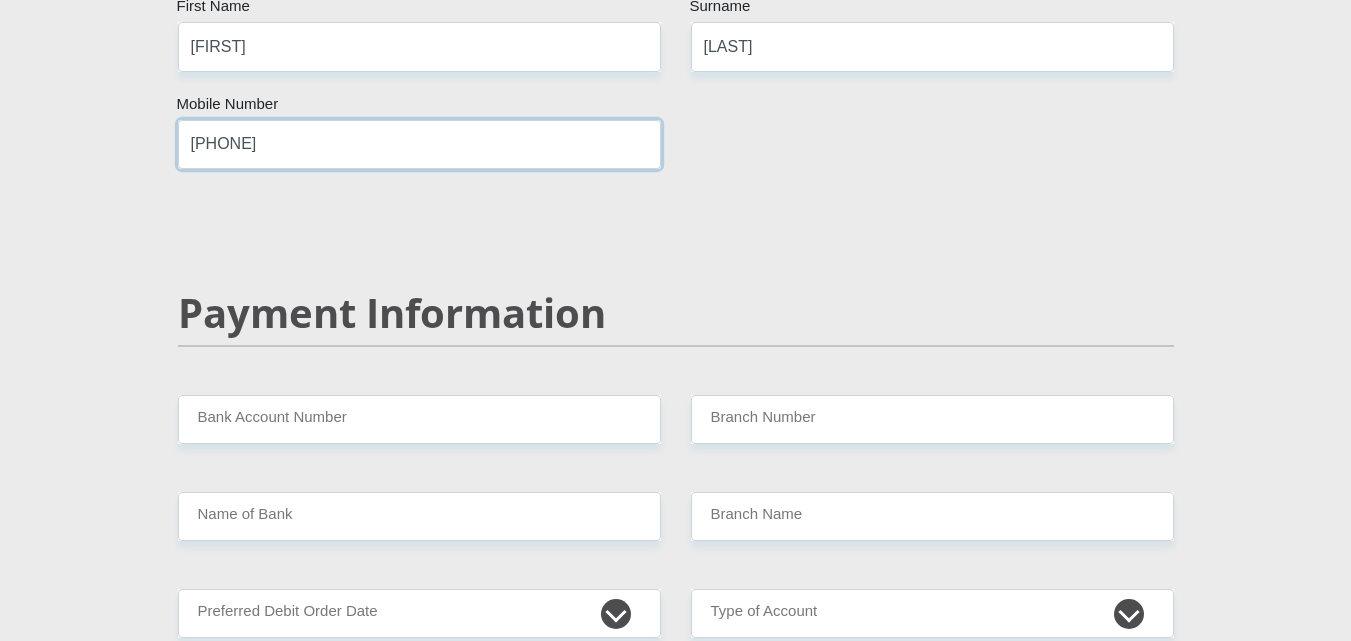scroll, scrollTop: 3700, scrollLeft: 0, axis: vertical 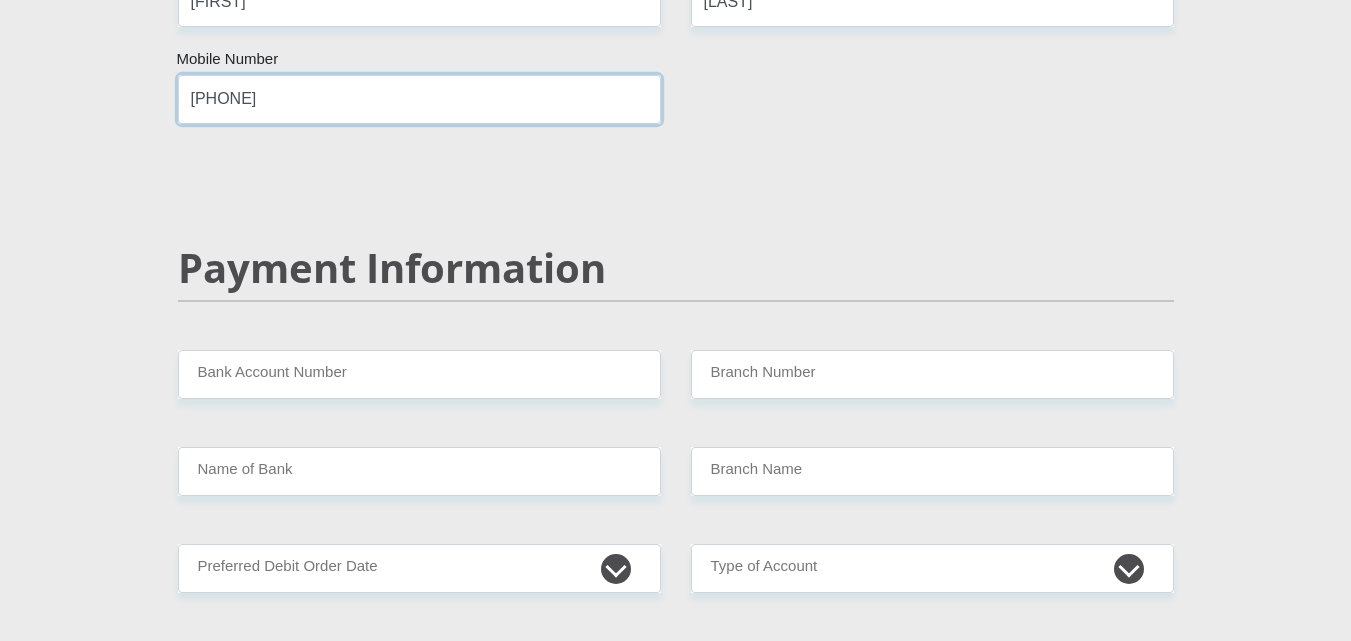 type on "[PHONE]" 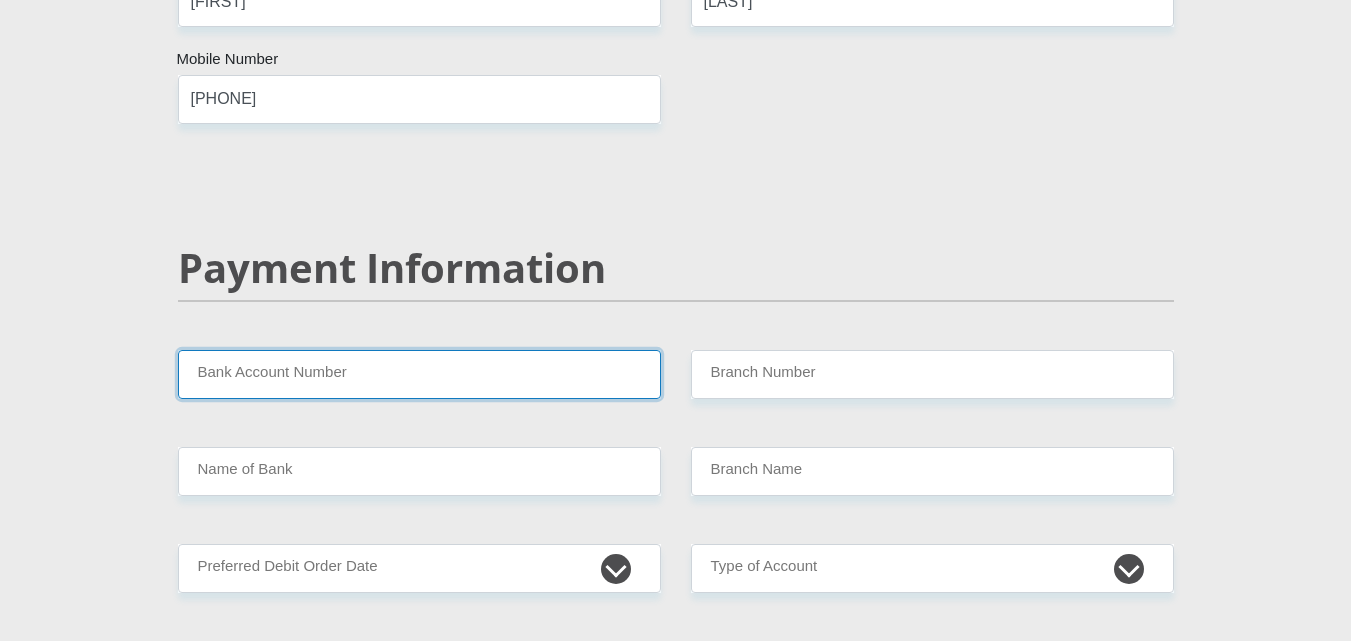 click on "Bank Account Number" at bounding box center (419, 374) 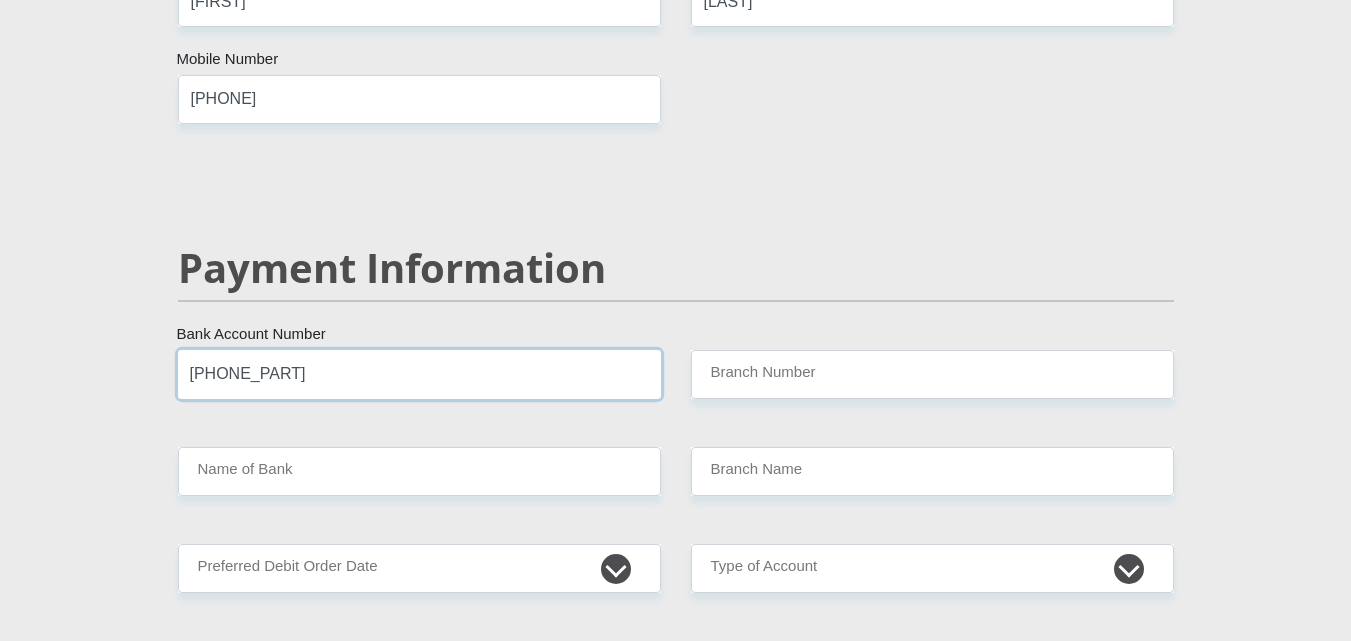 click on "[PHONE_PART]" at bounding box center [419, 374] 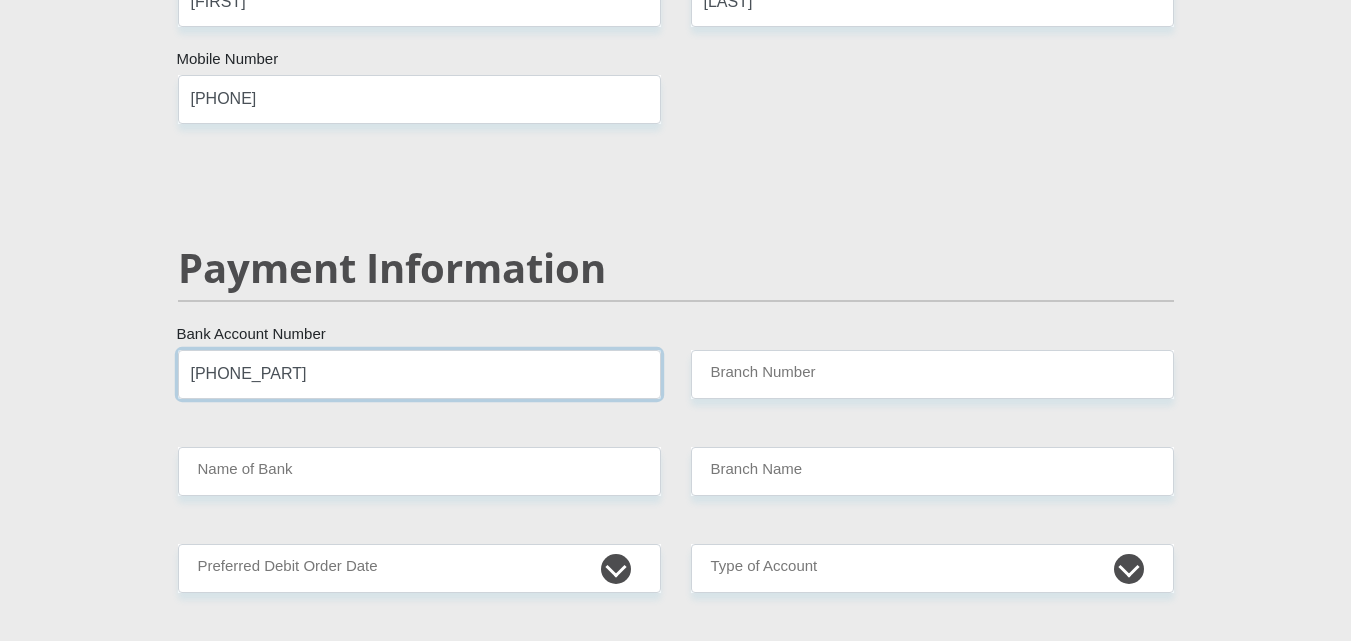 type on "[PHONE_PART]" 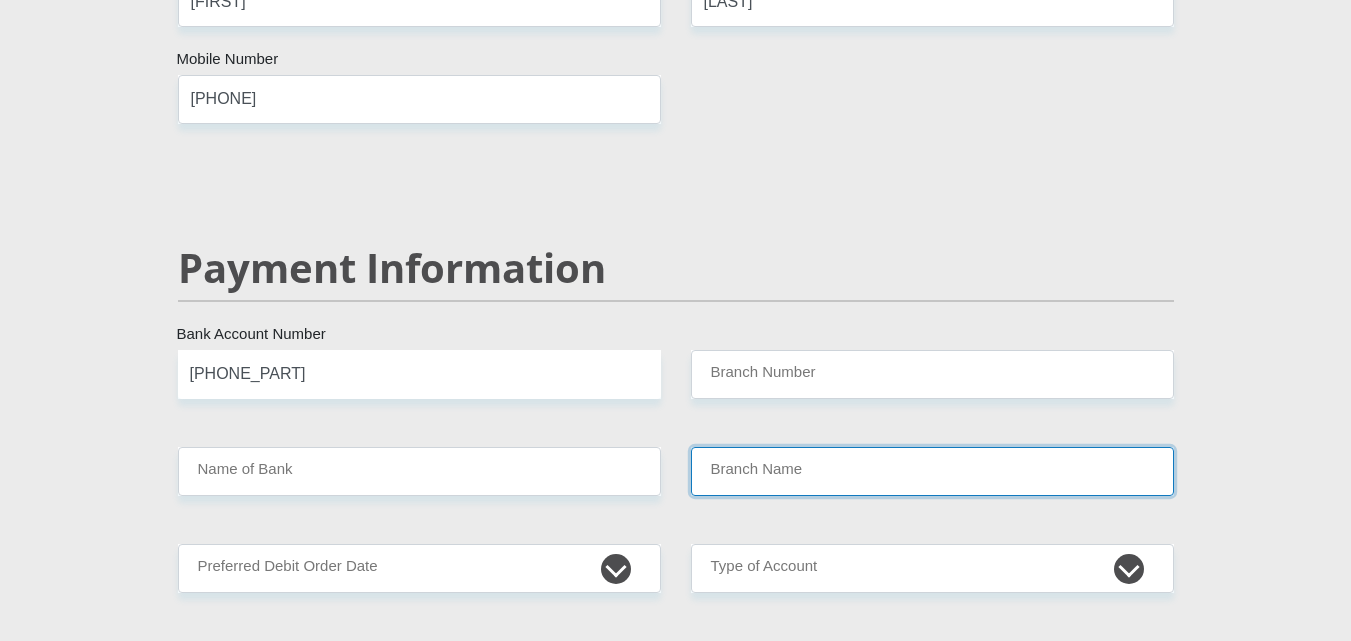 click on "Branch Name" at bounding box center (932, 471) 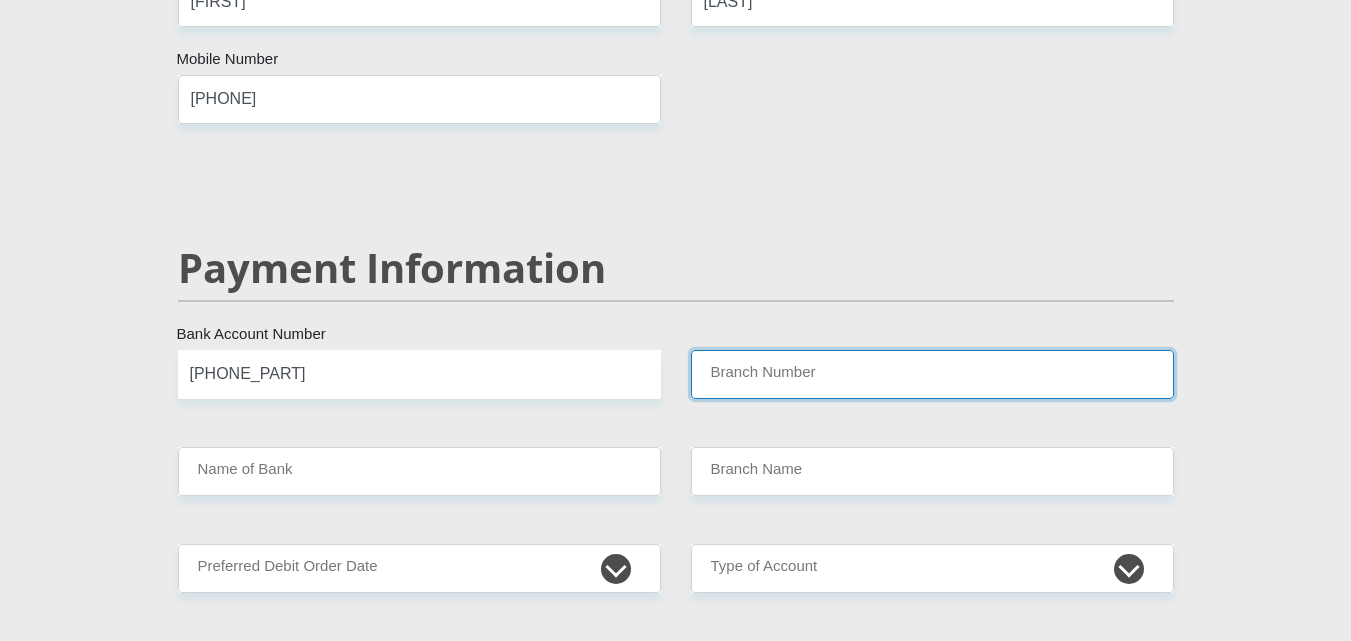 click on "Branch Number" at bounding box center (932, 374) 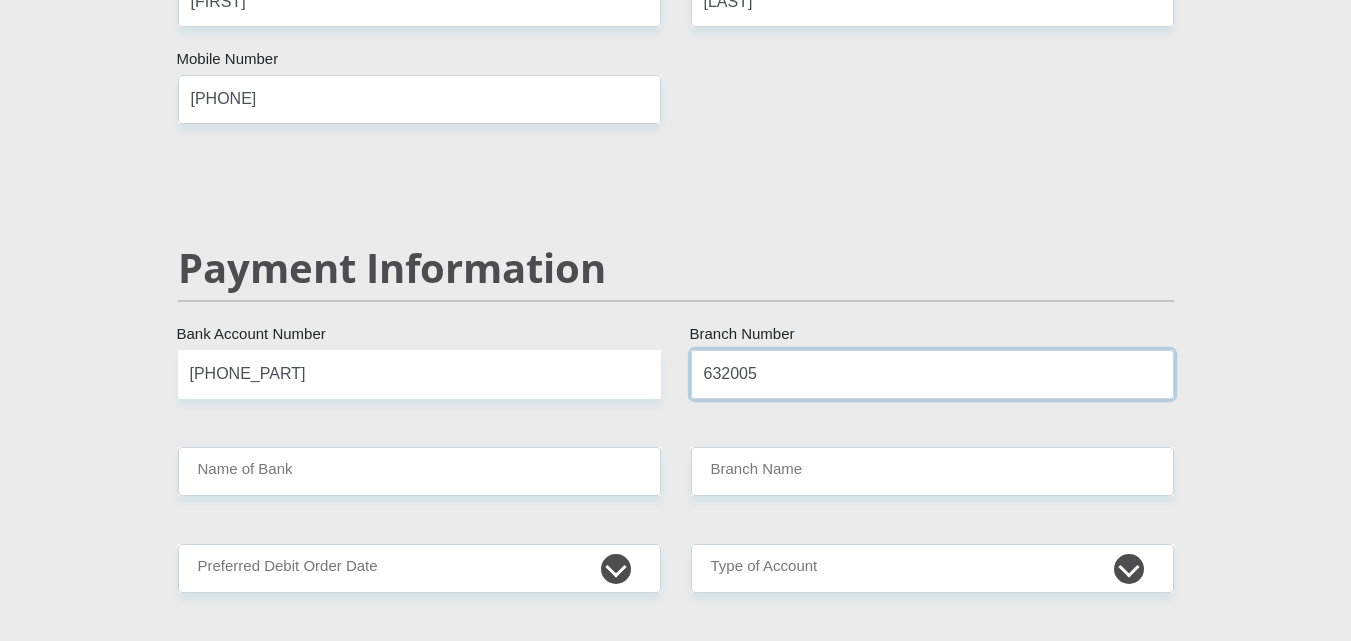 type on "632005" 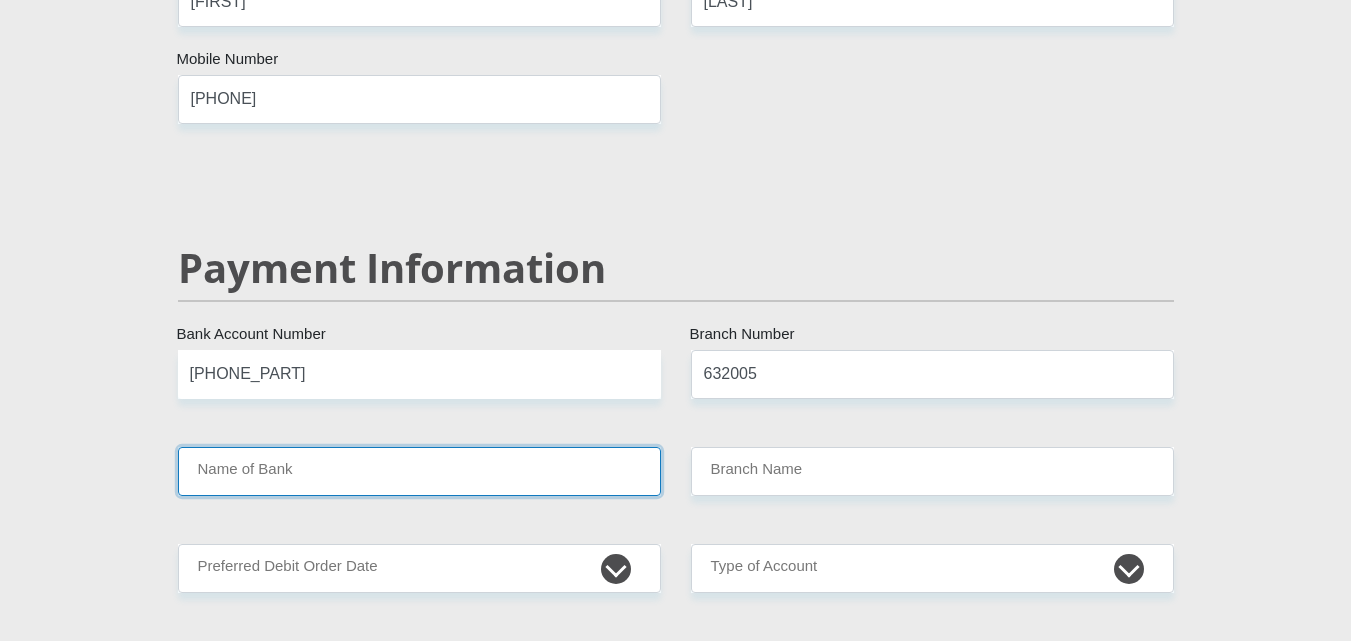 click on "Name of Bank" at bounding box center (419, 471) 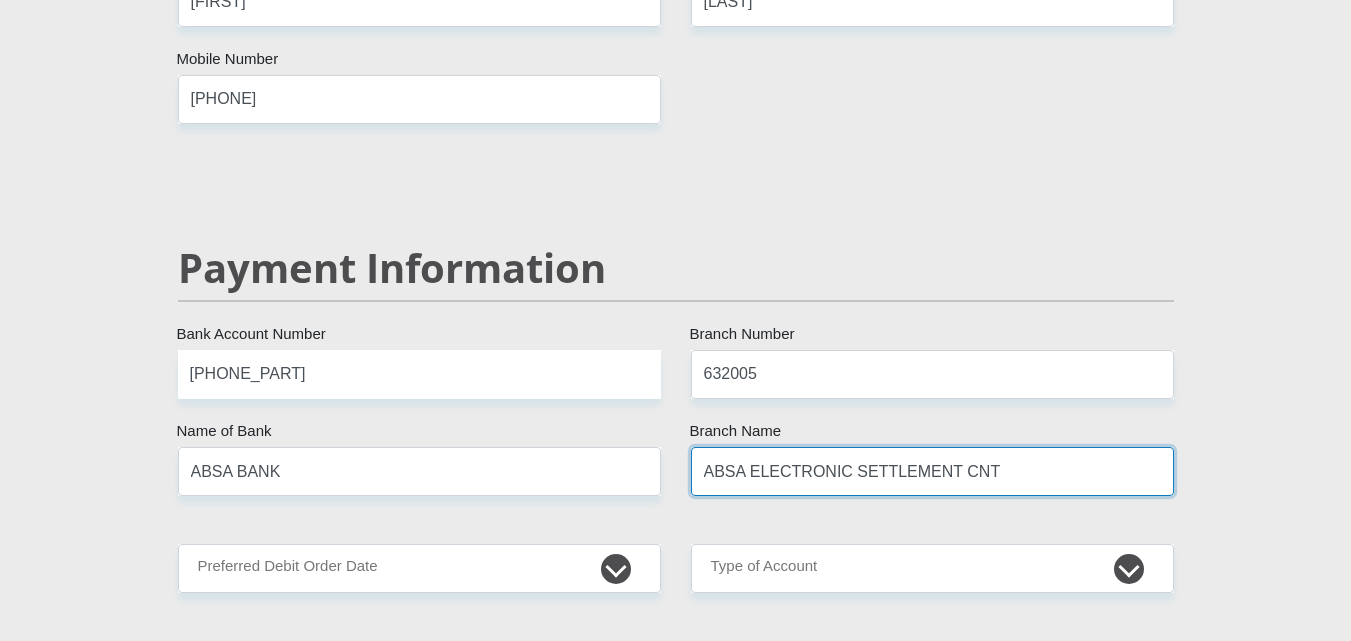 click on "ABSA ELECTRONIC SETTLEMENT CNT" at bounding box center [932, 471] 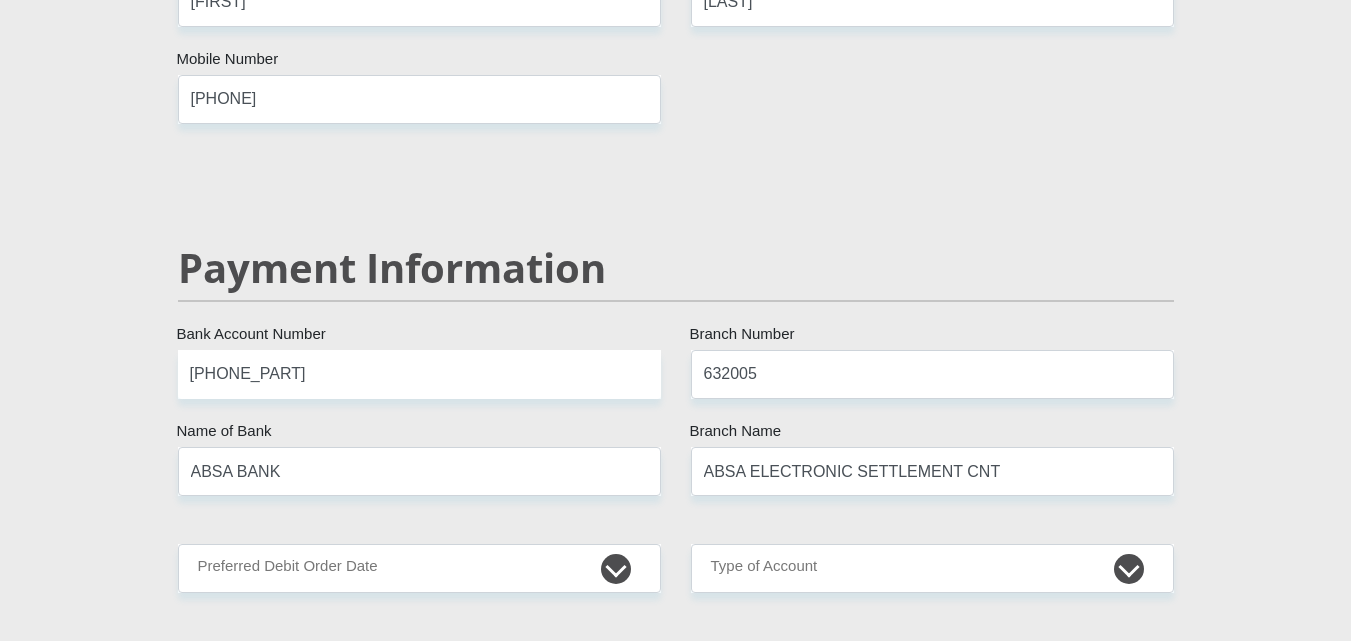 click on "[TITLE] [FIRST] [LAST] [ID NUMBER] [COUNTRY_LIST]" at bounding box center (676, -522) 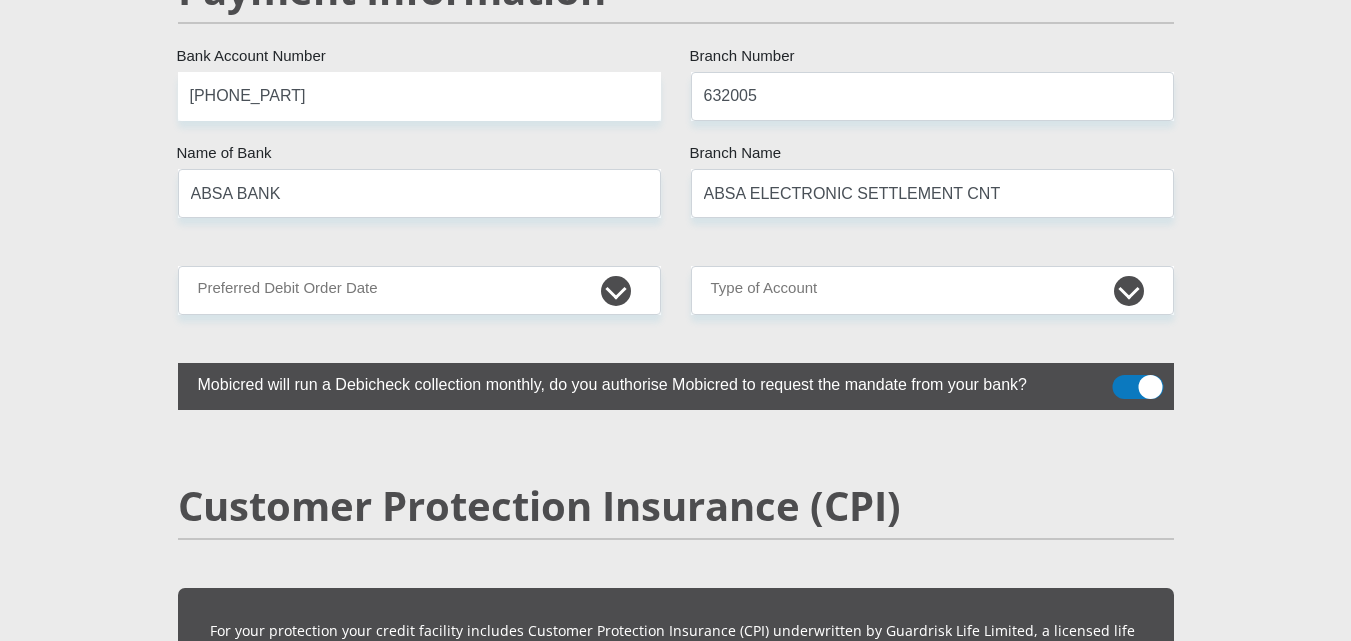 scroll, scrollTop: 4000, scrollLeft: 0, axis: vertical 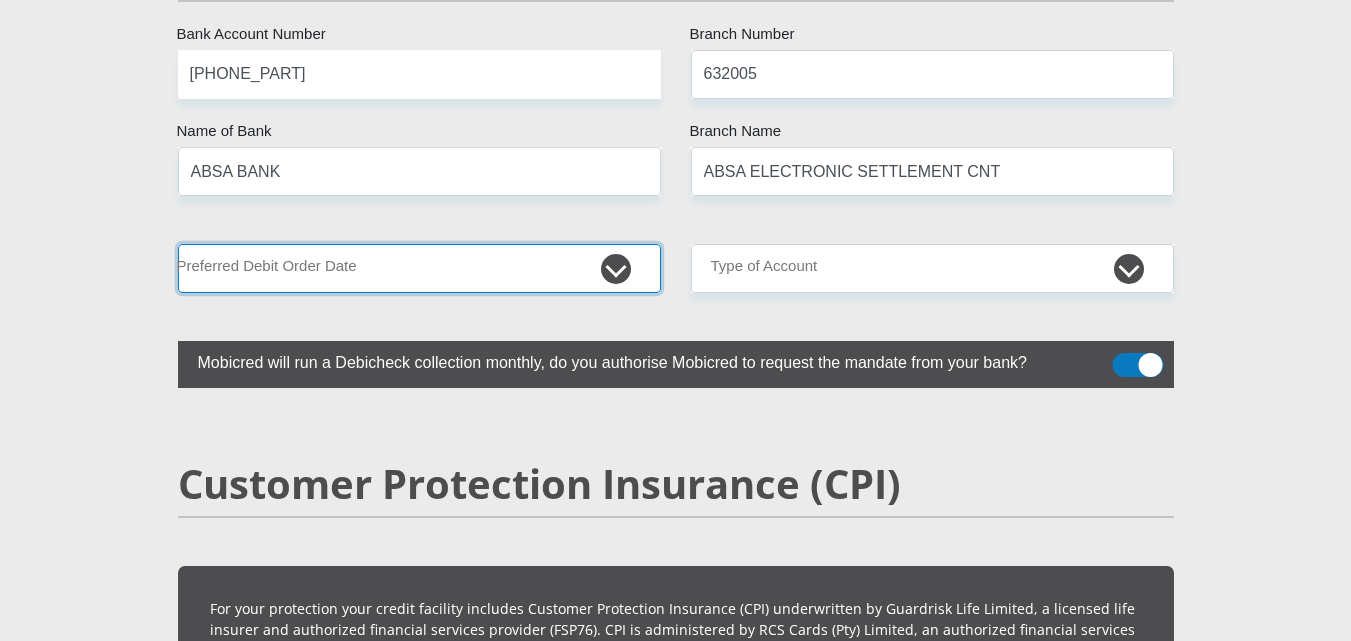 click on "1st
2nd
3rd
4th
5th
7th
18th
19th
20th
21st
22nd
23rd
24th
25th
26th
27th
28th
29th
30th" at bounding box center (419, 268) 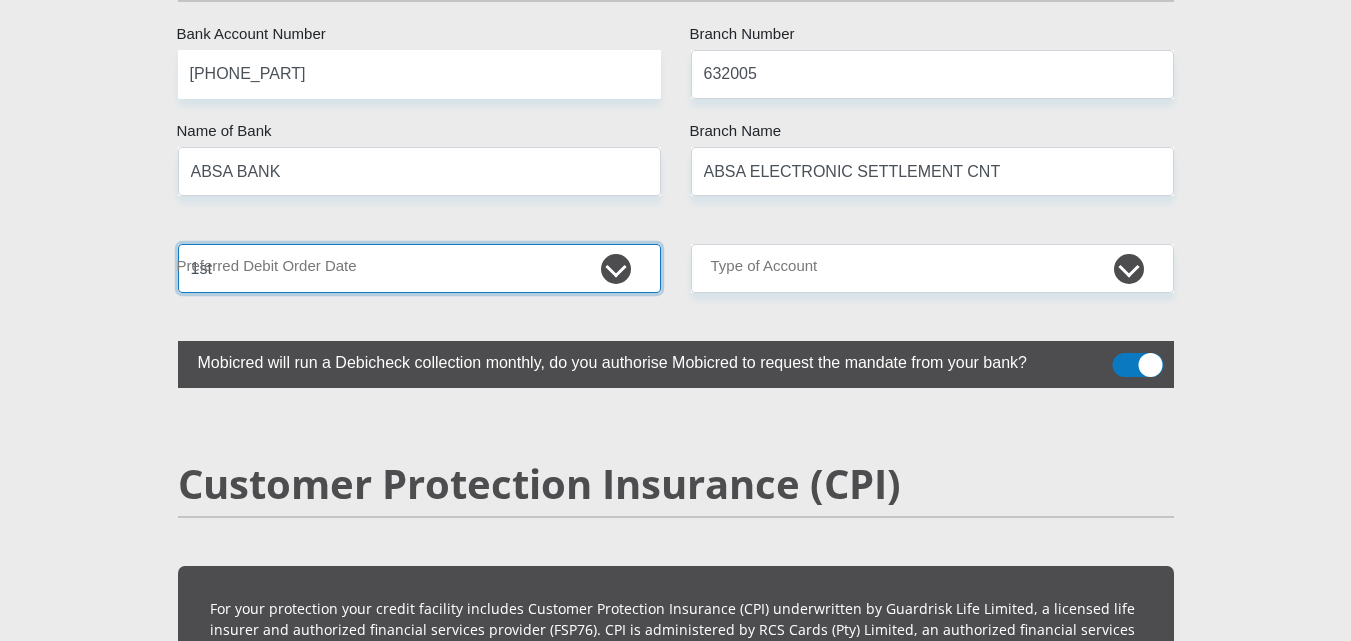 click on "1st
2nd
3rd
4th
5th
7th
18th
19th
20th
21st
22nd
23rd
24th
25th
26th
27th
28th
29th
30th" at bounding box center [419, 268] 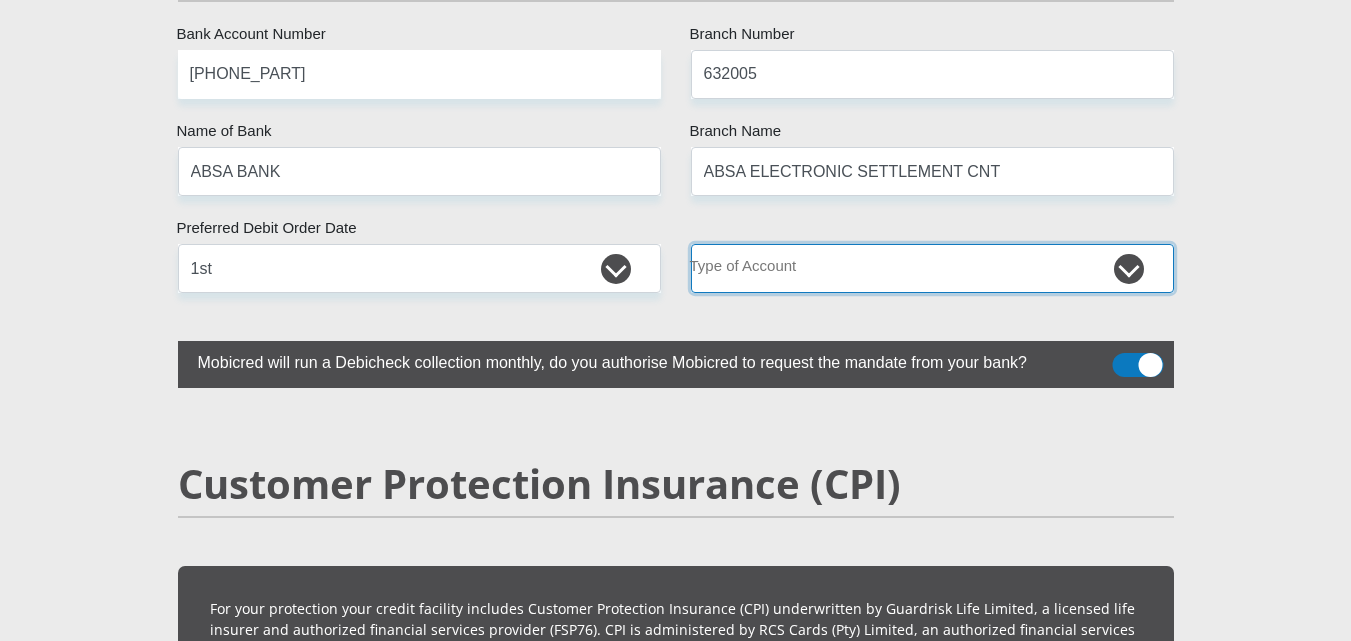 click on "Cheque
Savings" at bounding box center [932, 268] 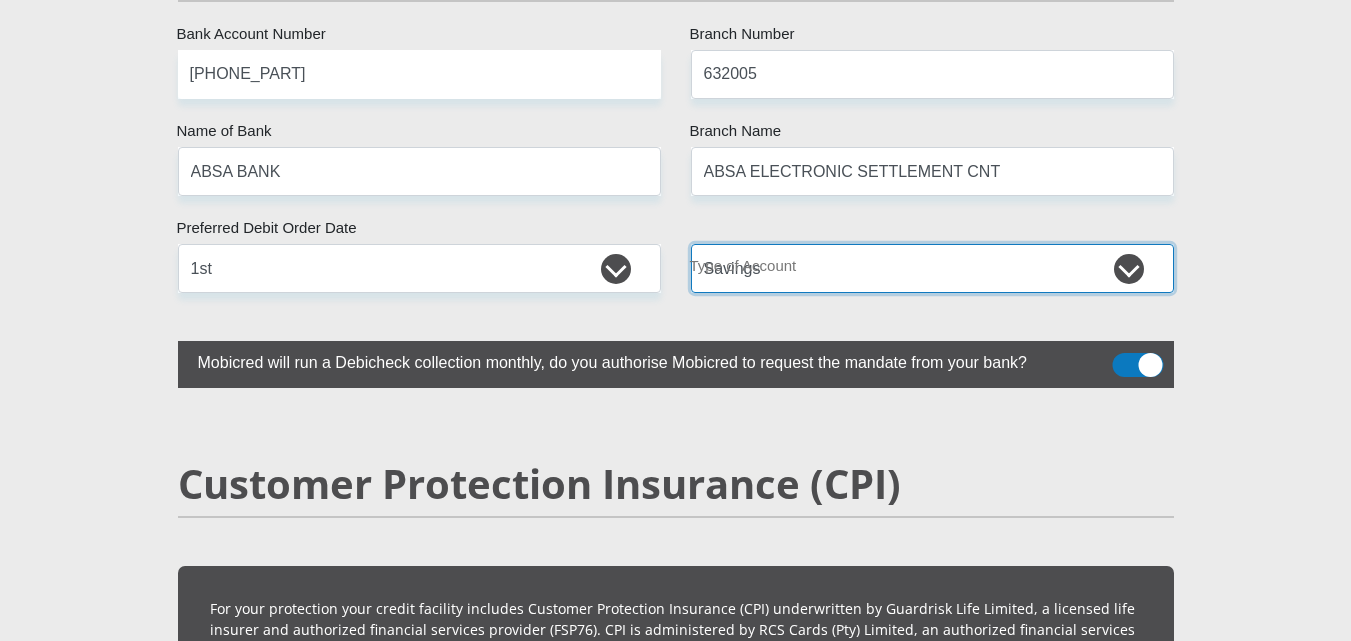 click on "Cheque
Savings" at bounding box center [932, 268] 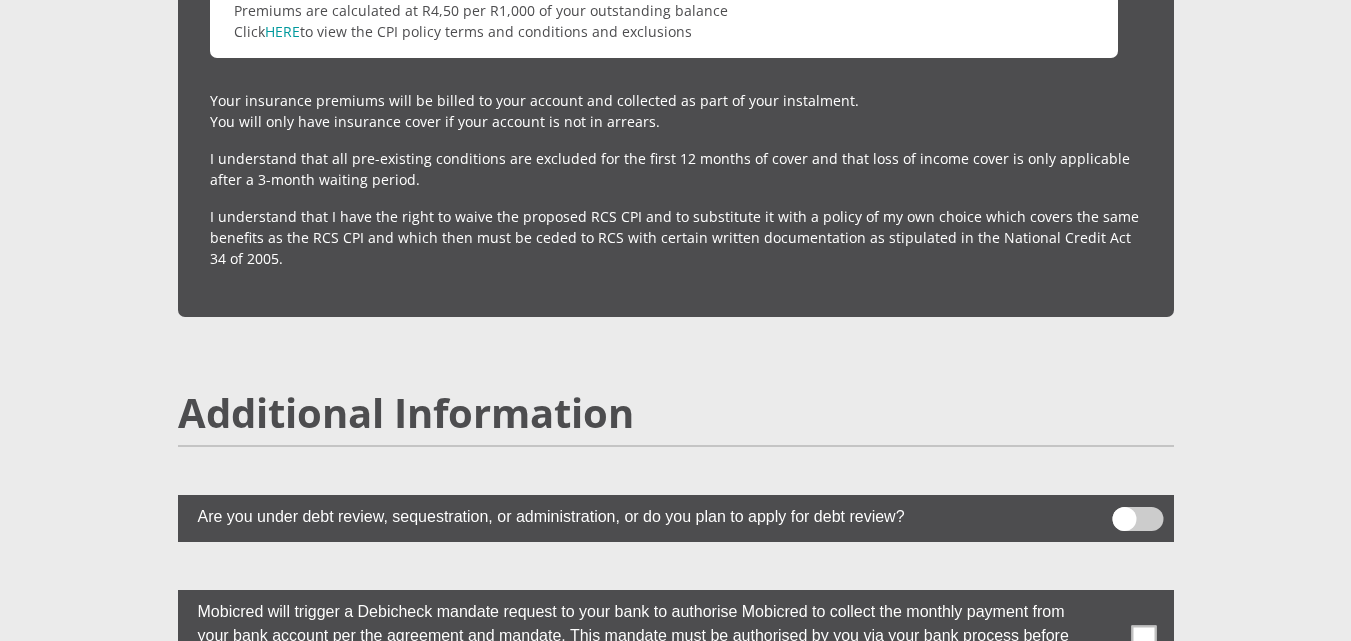 scroll, scrollTop: 5400, scrollLeft: 0, axis: vertical 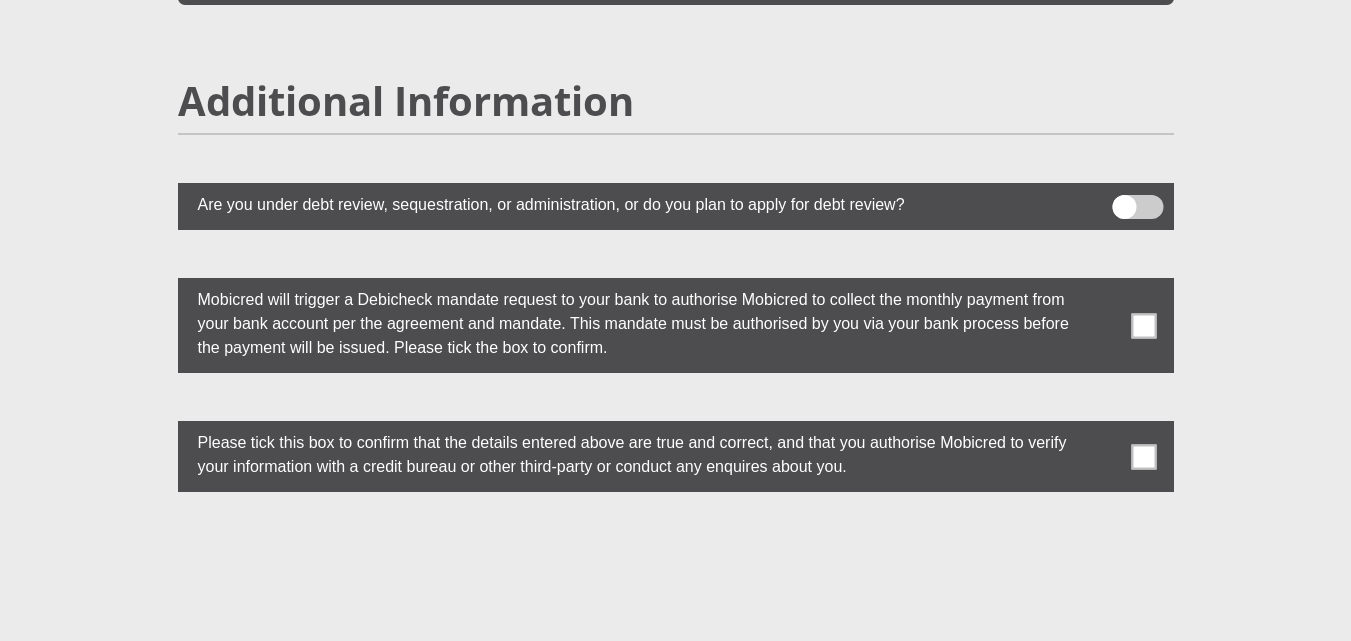 click at bounding box center [1143, 325] 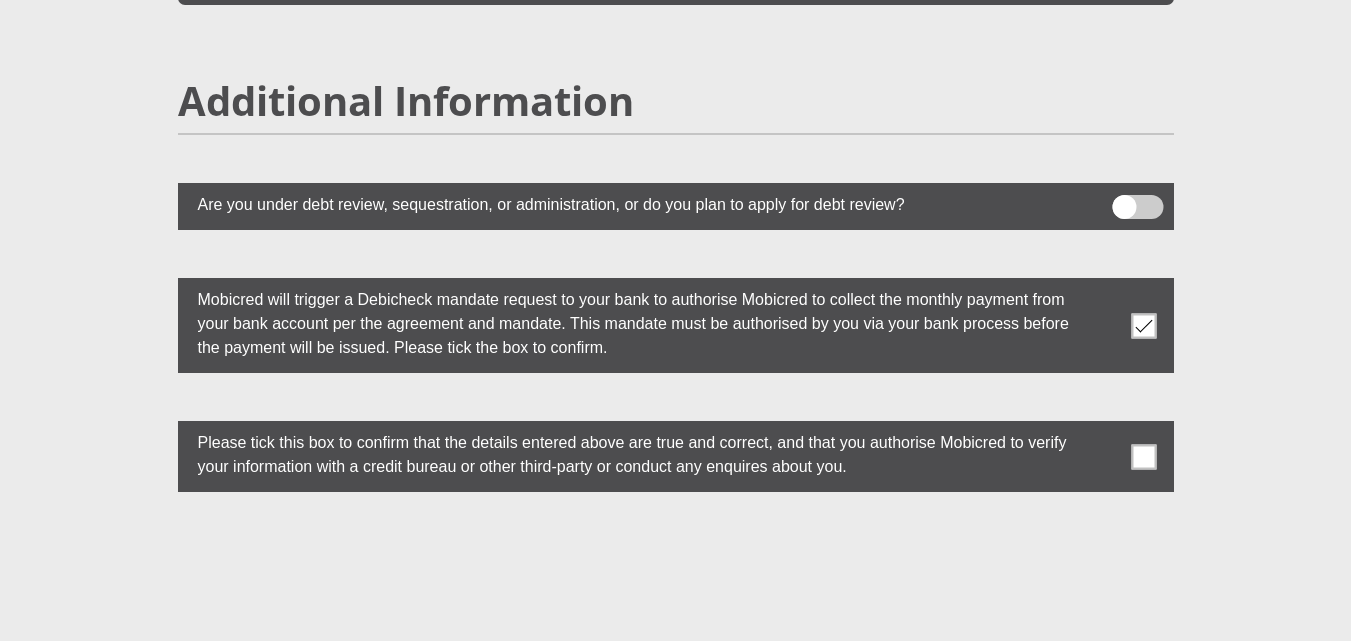 click at bounding box center [1143, 456] 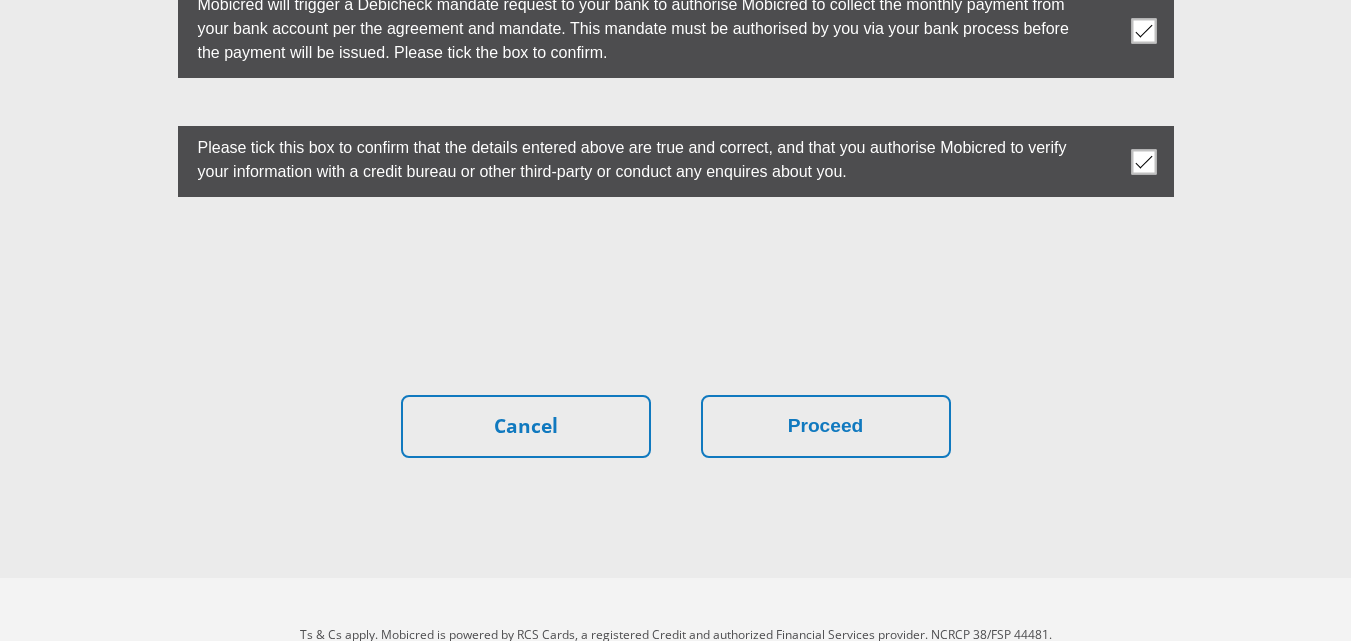 scroll, scrollTop: 5700, scrollLeft: 0, axis: vertical 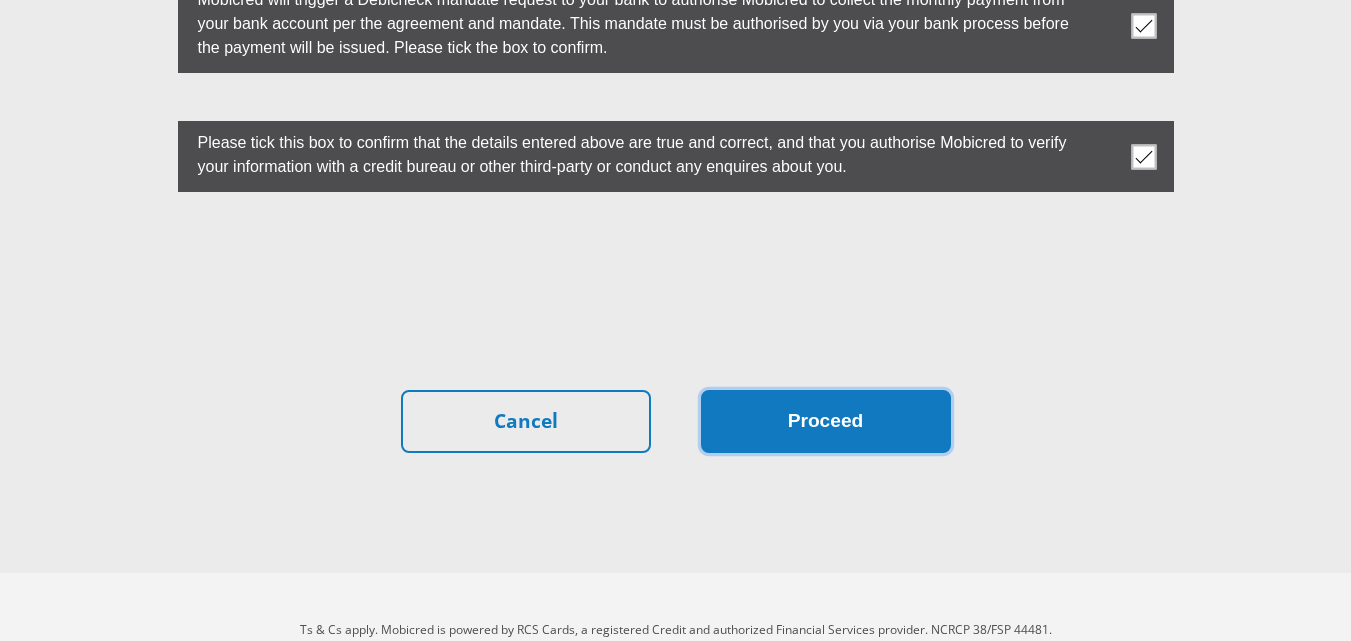 click on "Proceed" at bounding box center (826, 421) 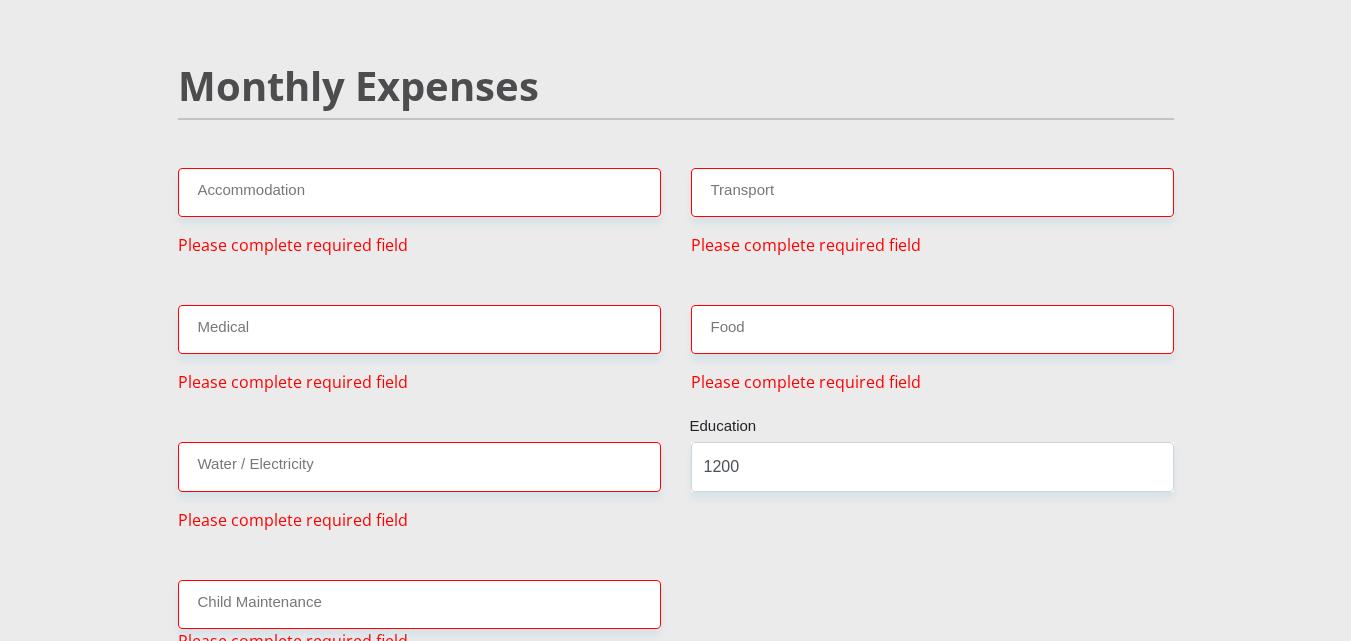 scroll, scrollTop: 2275, scrollLeft: 0, axis: vertical 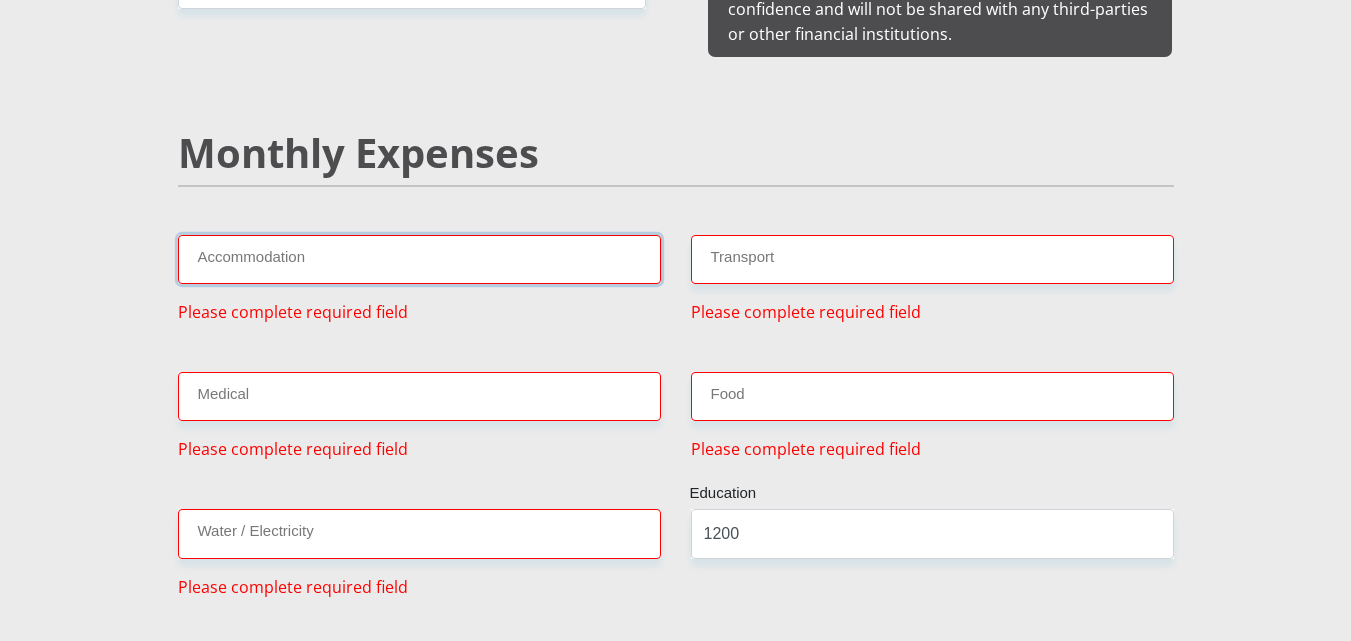 click on "Accommodation" at bounding box center [419, 259] 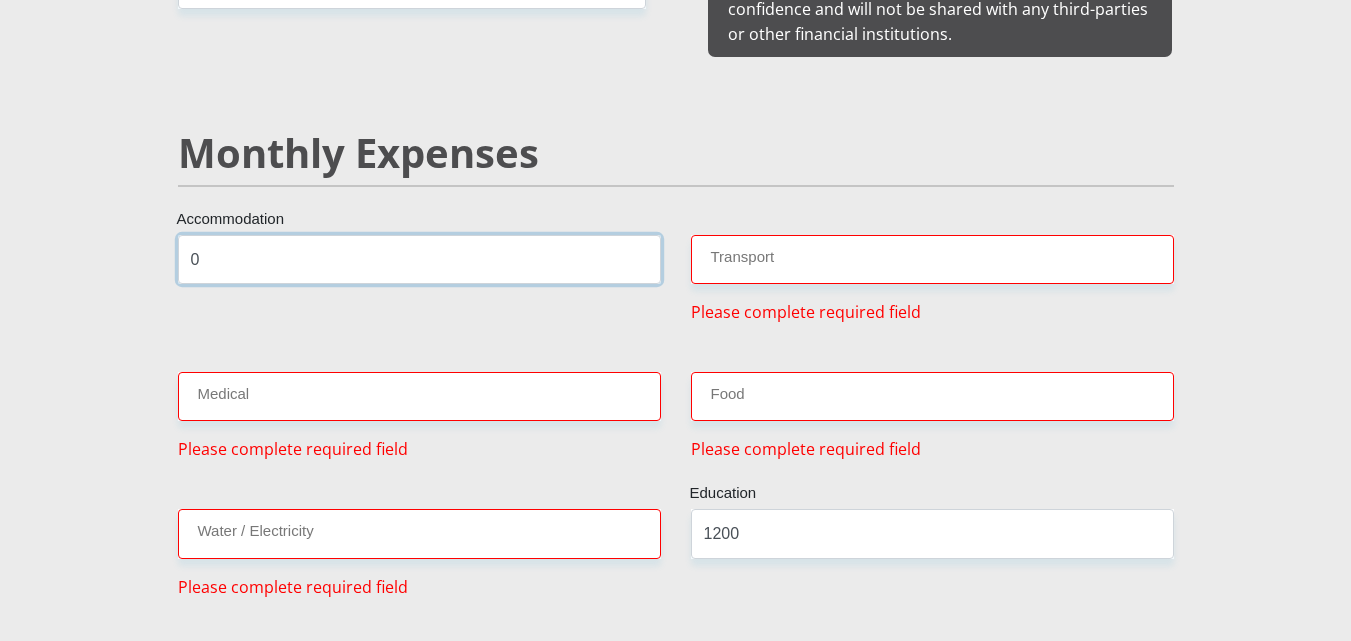 type on "0" 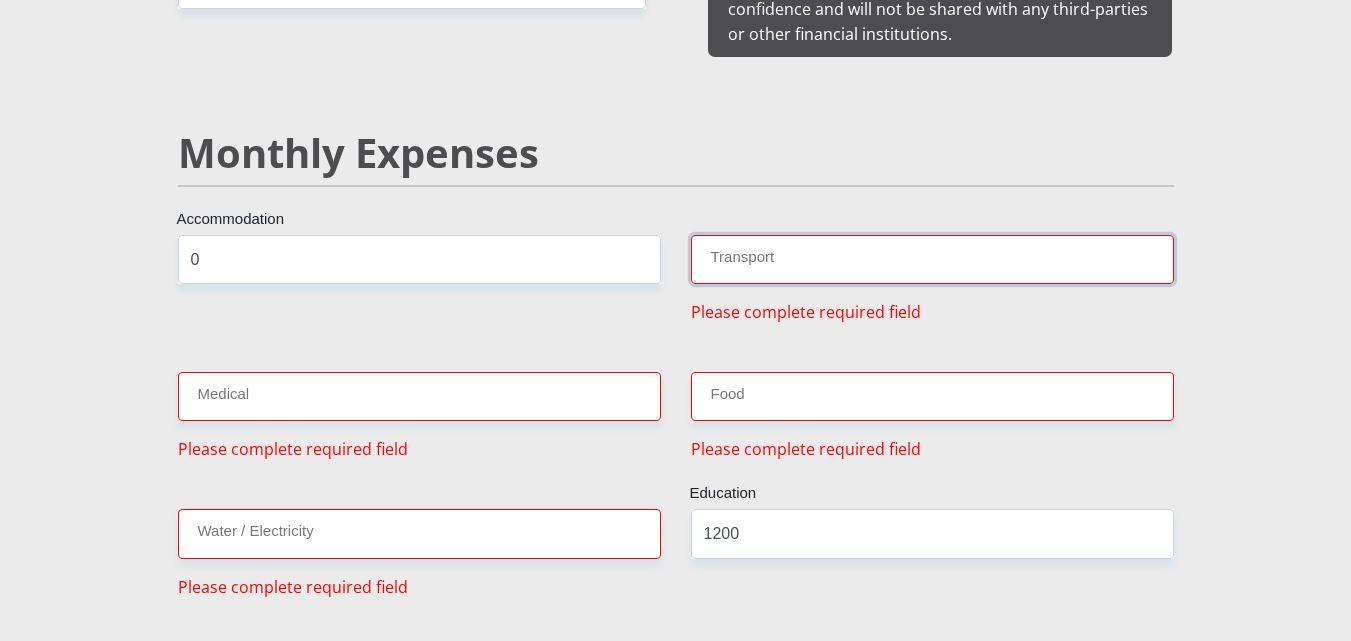 click on "Transport" at bounding box center [932, 259] 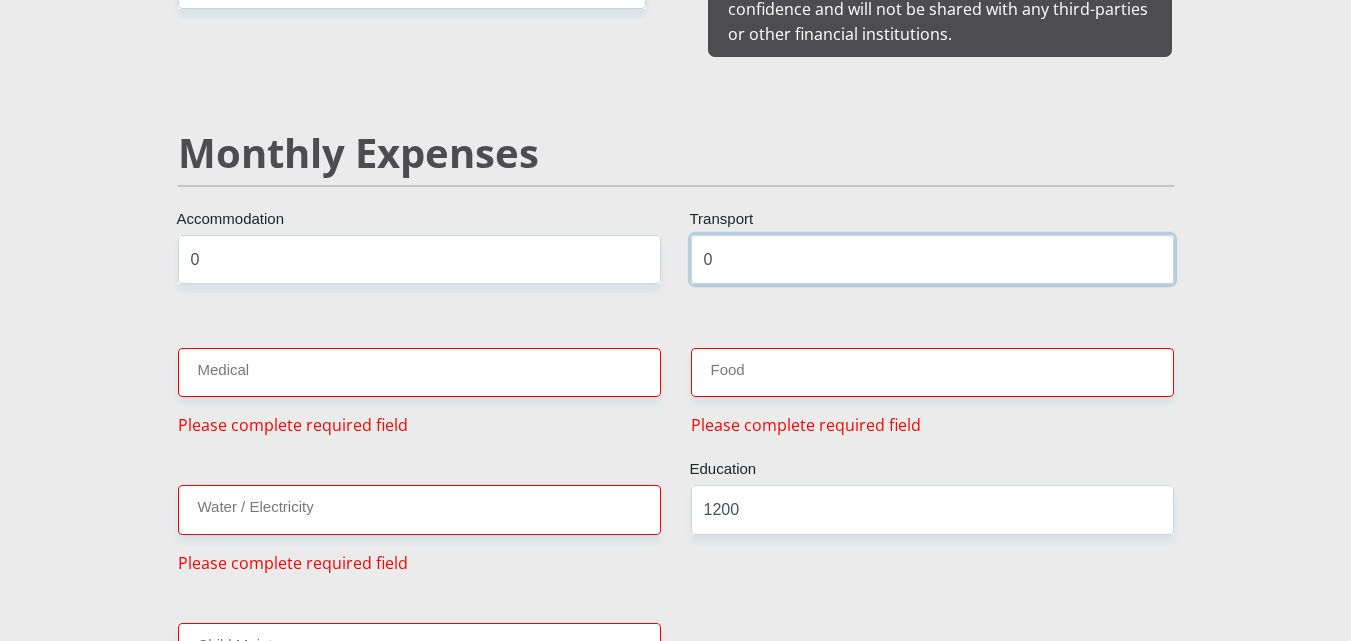 type on "0" 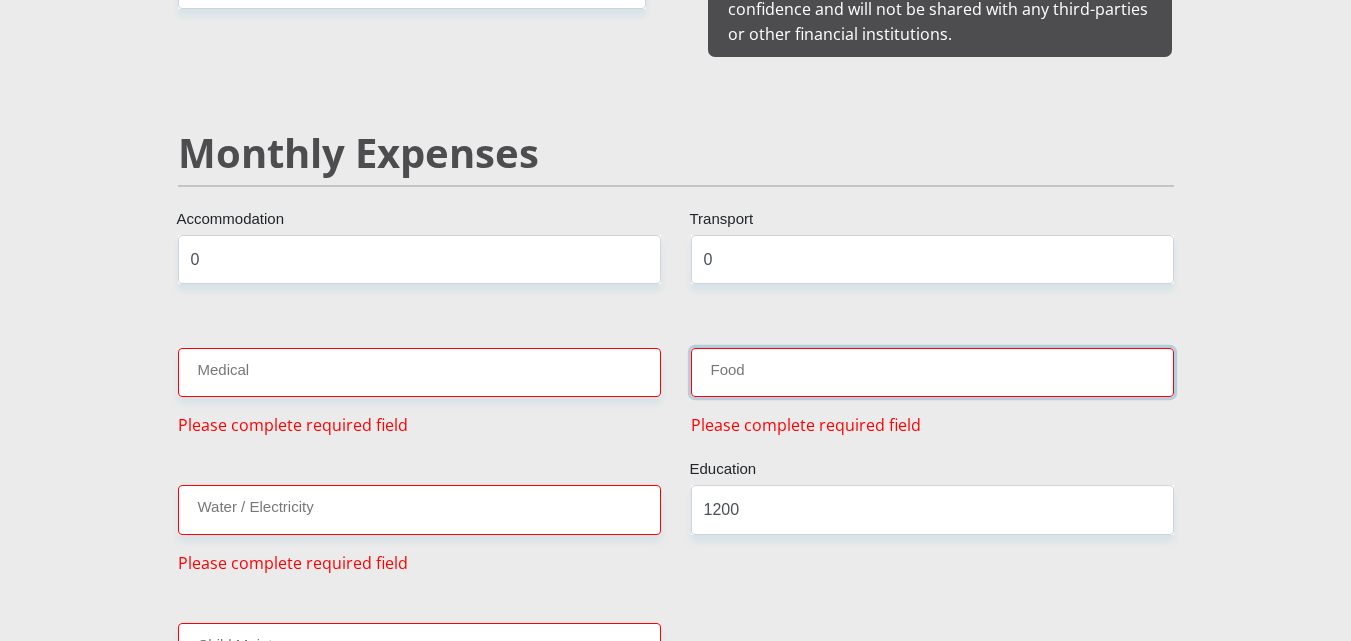 click on "Food" at bounding box center [932, 372] 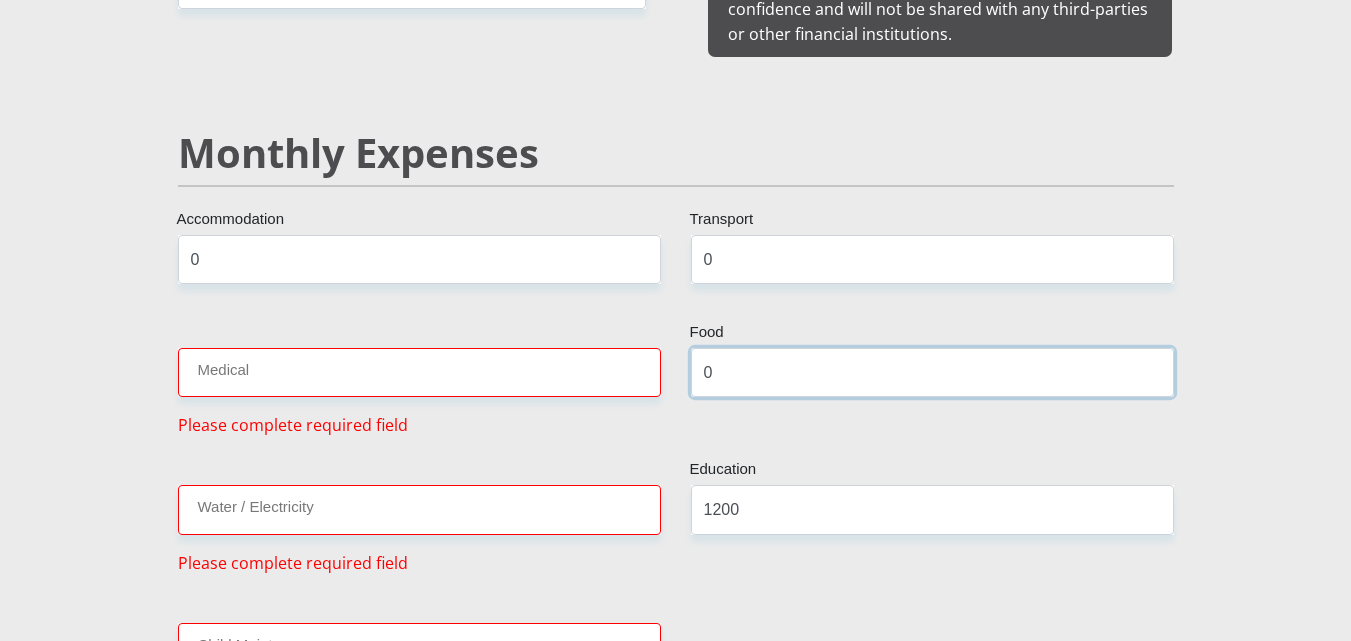 type on "0" 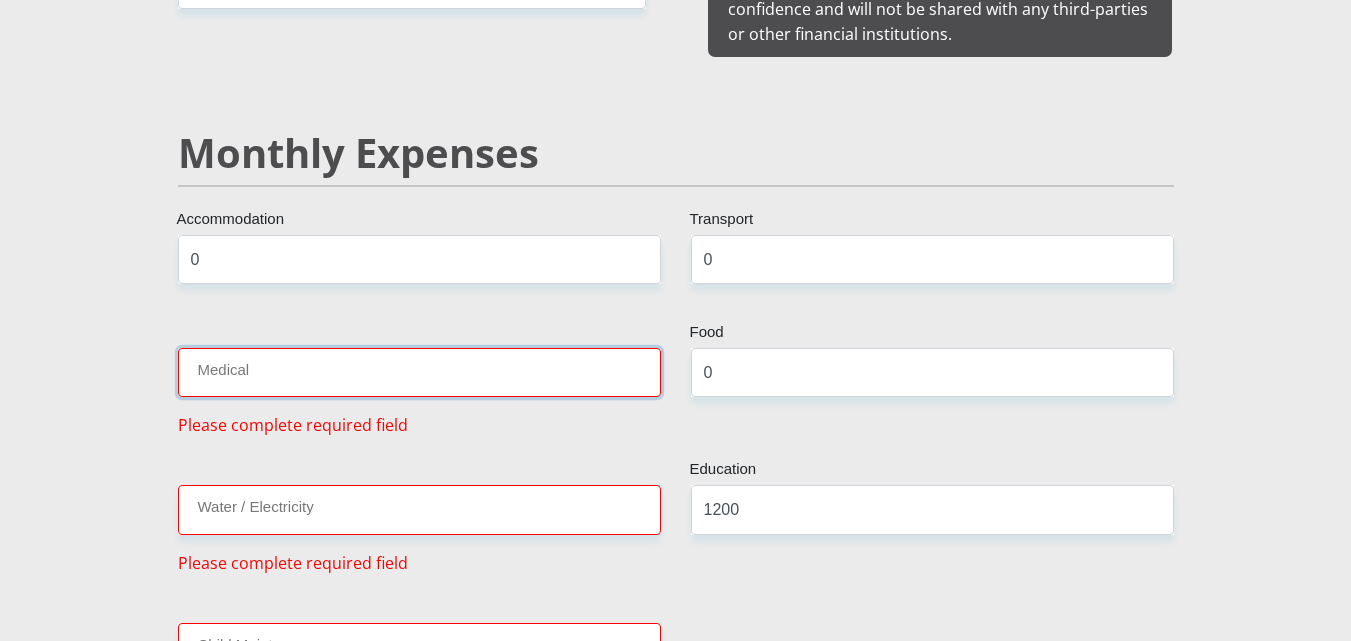 click on "Medical" at bounding box center [419, 372] 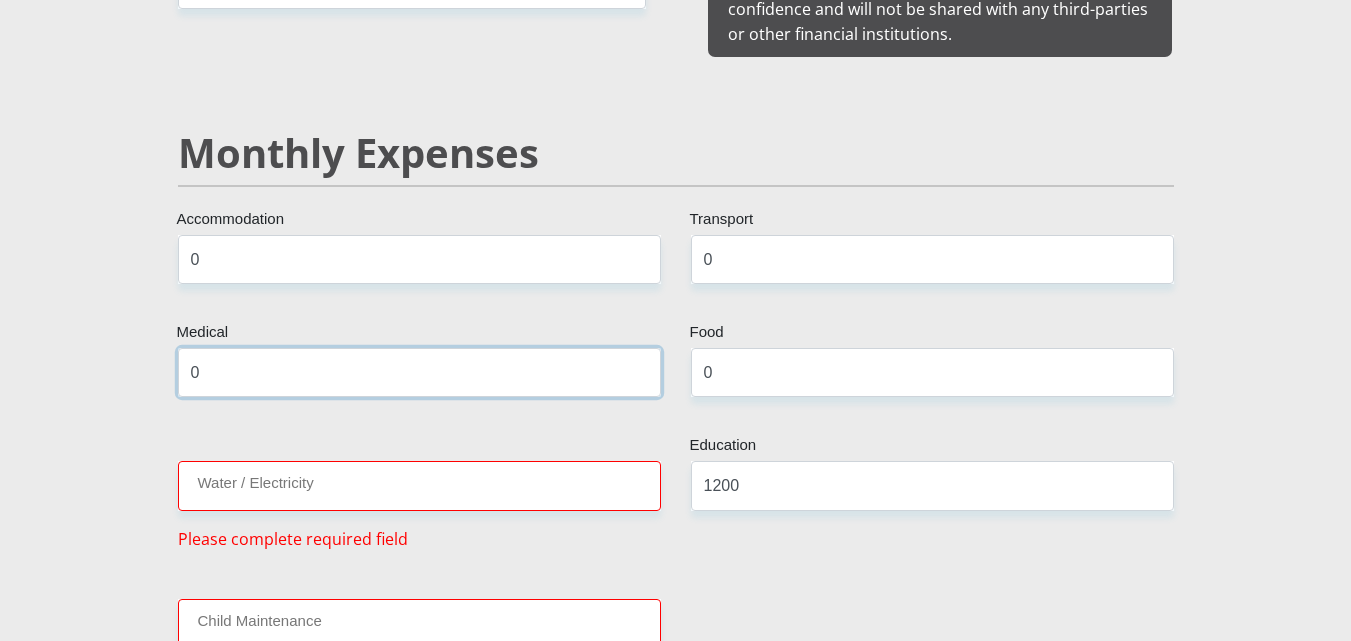 type on "0" 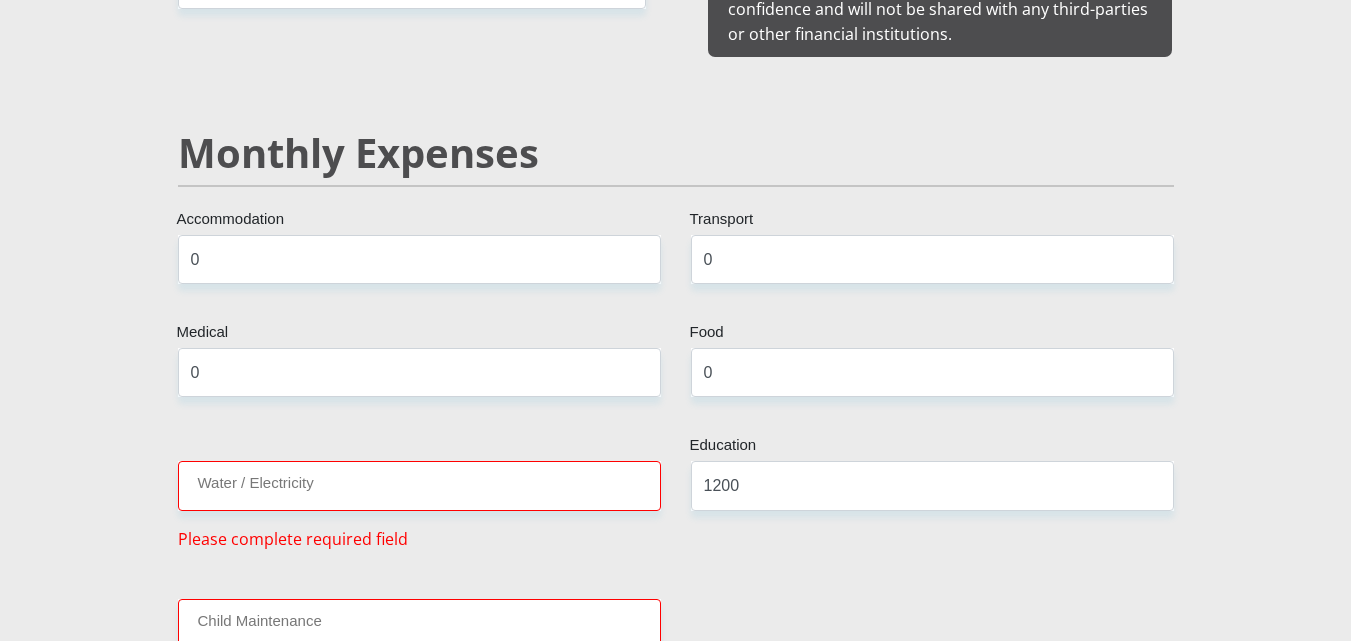 click on "[TITLE] [FIRST] [LAST] [ID NUMBER] [COUNTRY_LIST]" at bounding box center (676, 927) 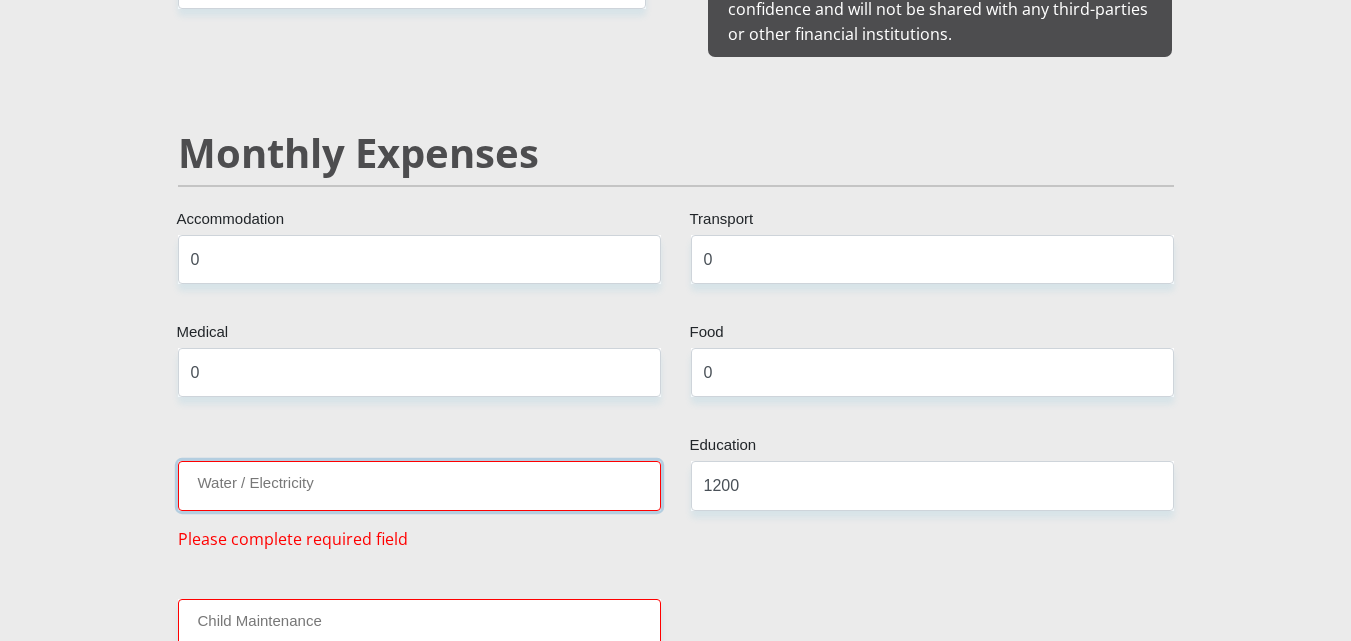 click on "Water / Electricity" at bounding box center [419, 485] 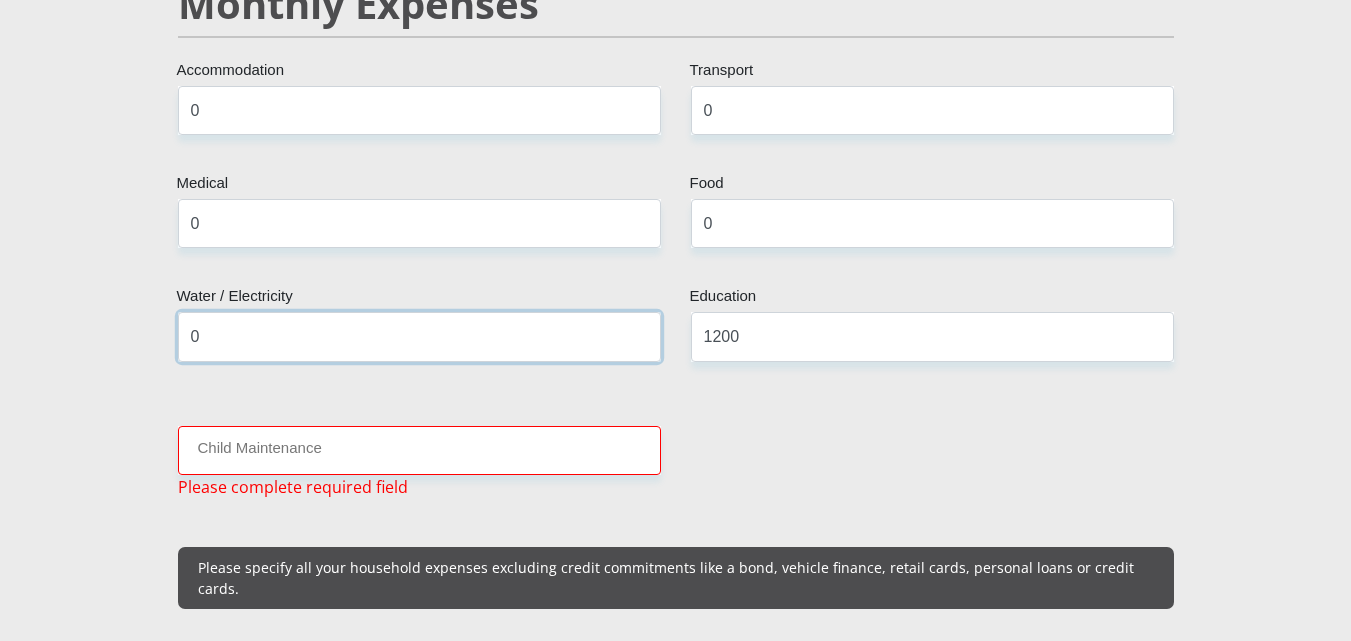 scroll, scrollTop: 2475, scrollLeft: 0, axis: vertical 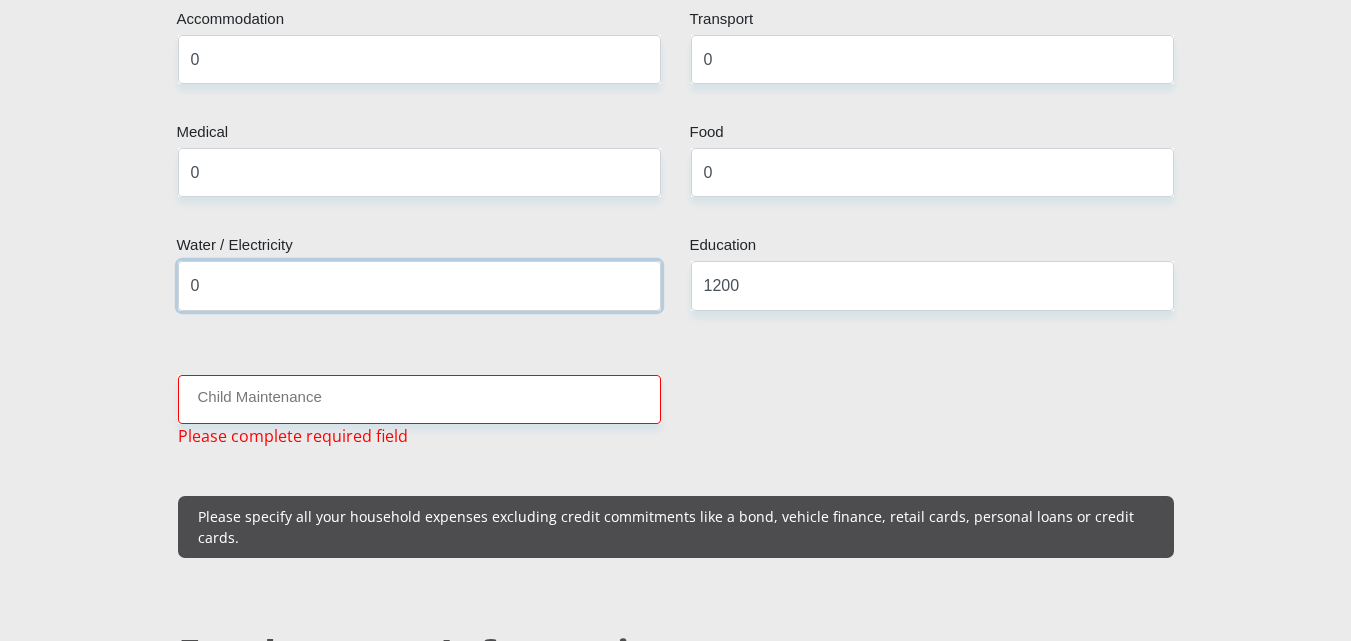type on "0" 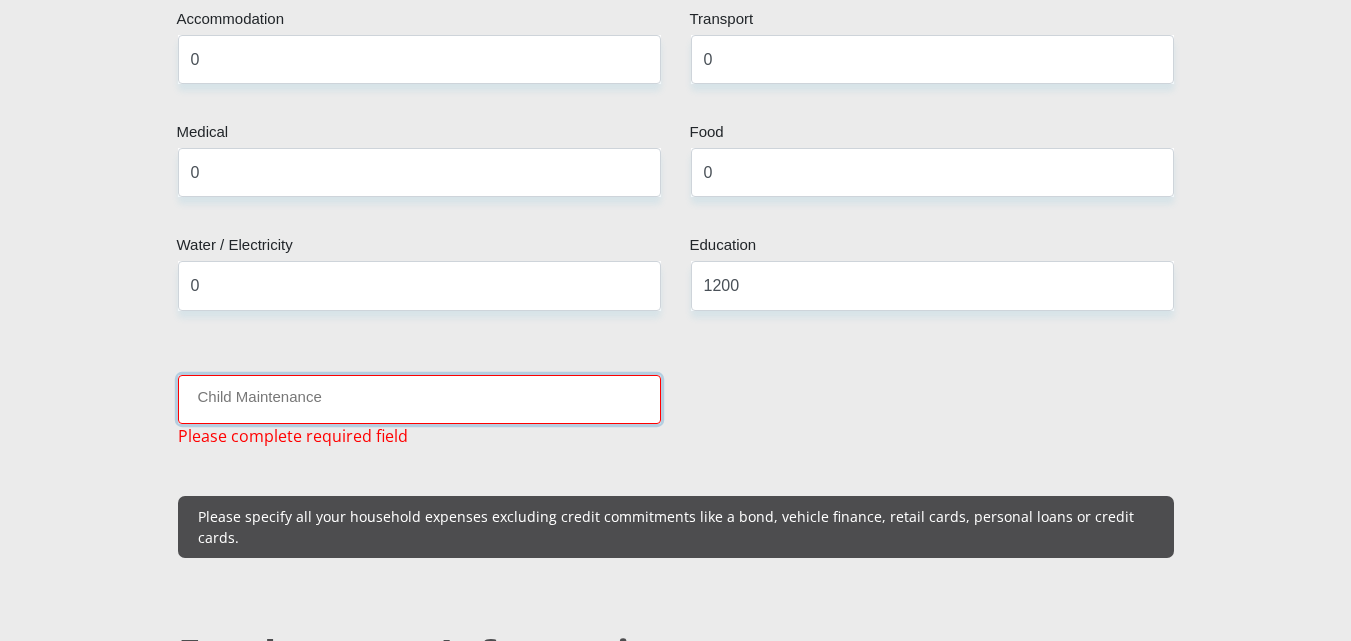 click on "Child Maintenance" at bounding box center [419, 399] 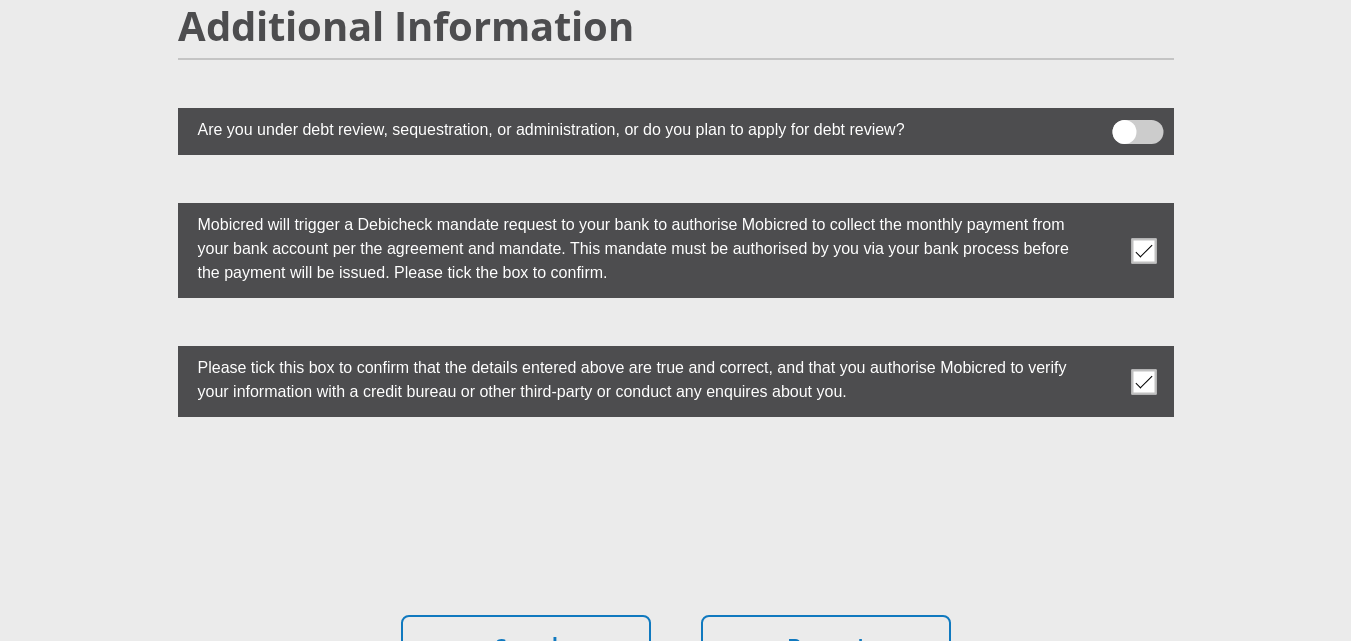 scroll, scrollTop: 5725, scrollLeft: 0, axis: vertical 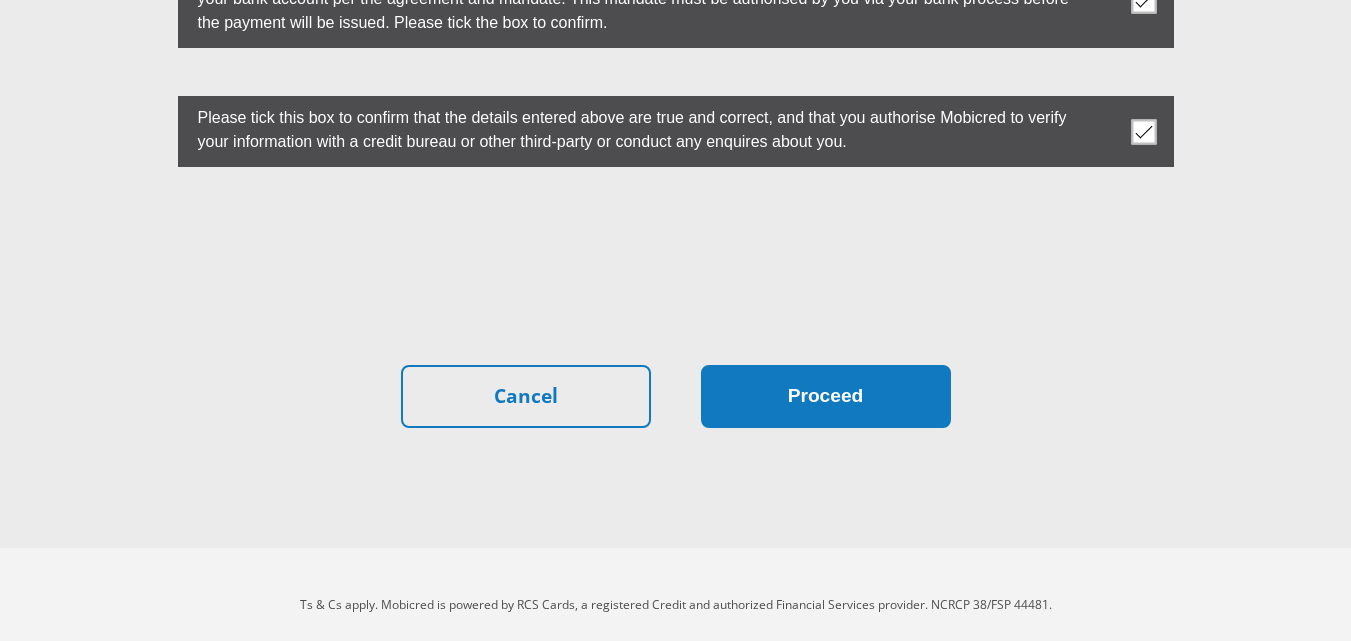 type on "0" 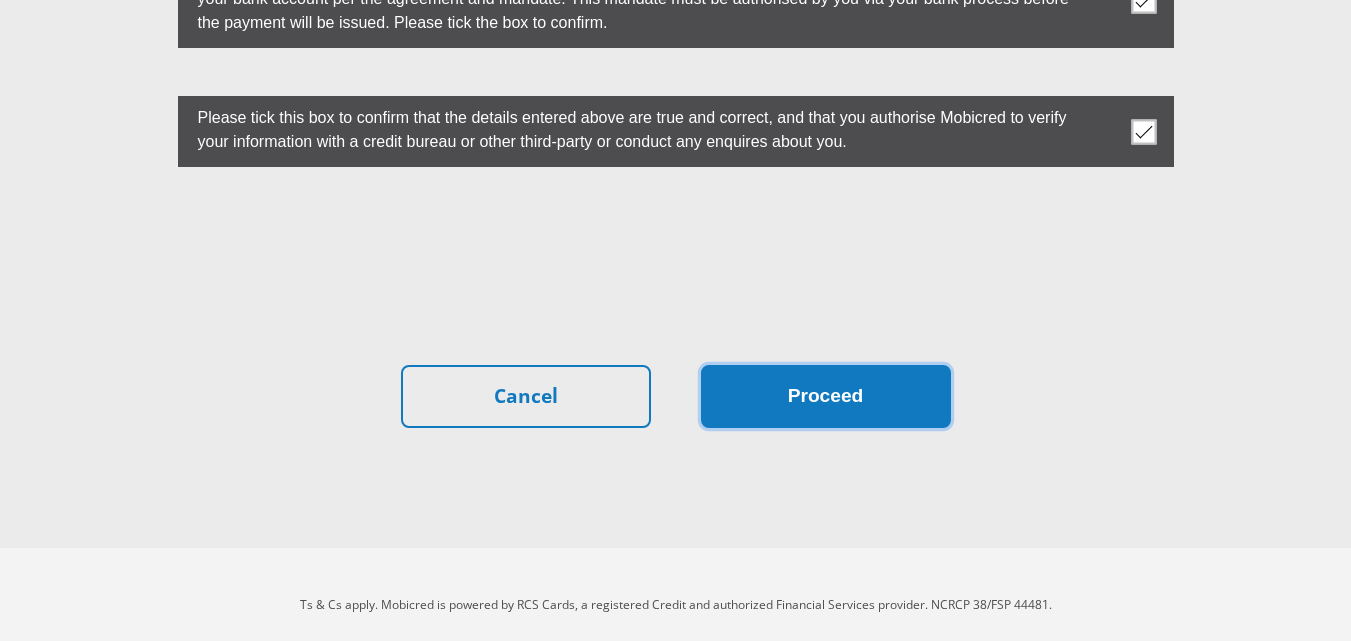 click on "Proceed" at bounding box center (826, 396) 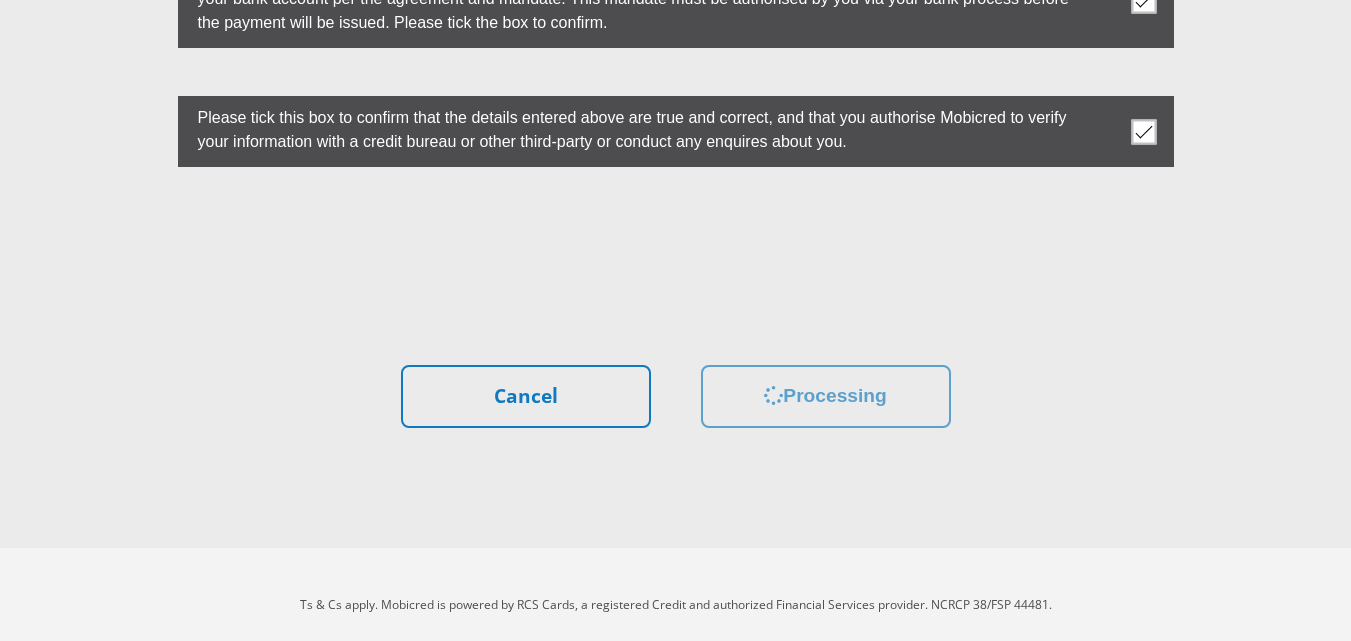 scroll, scrollTop: 0, scrollLeft: 0, axis: both 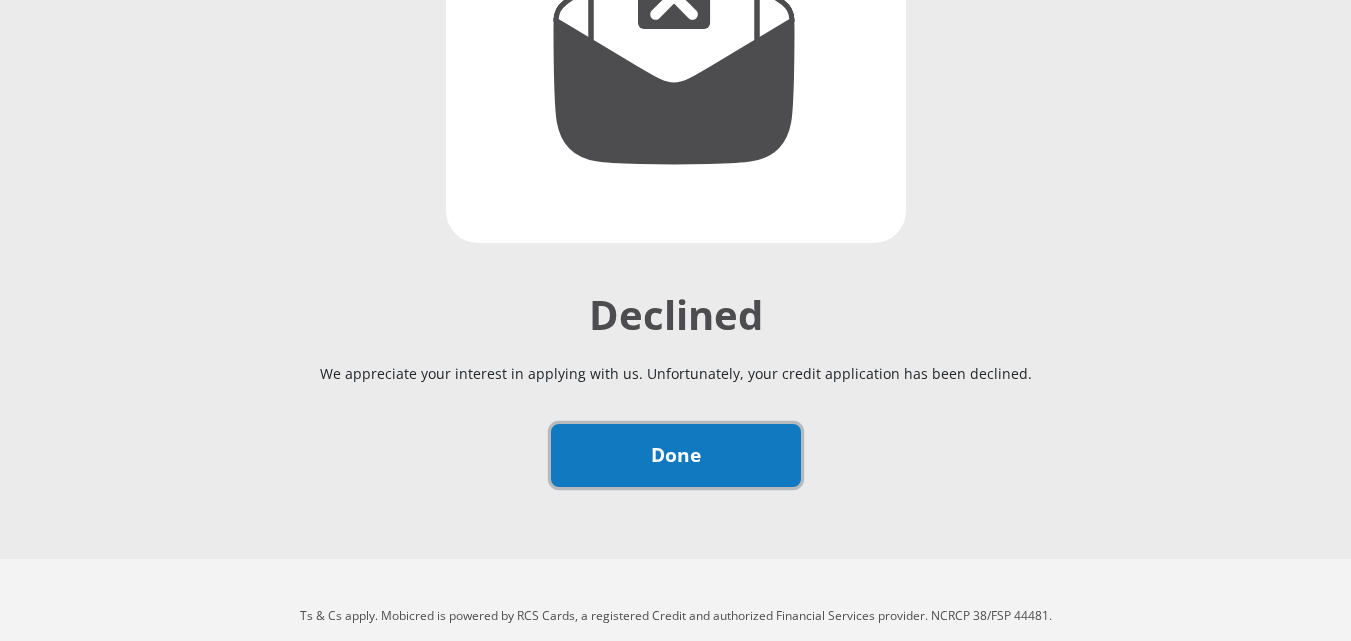 click on "Done" at bounding box center [676, 455] 